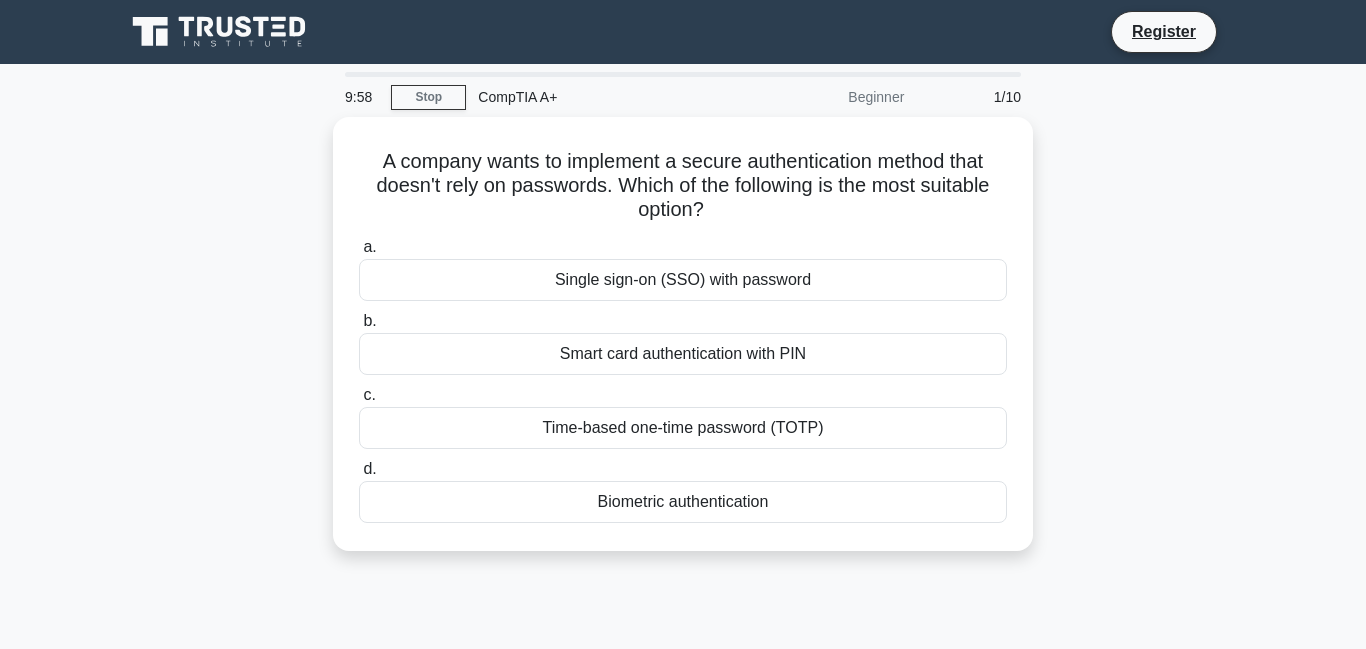 scroll, scrollTop: 0, scrollLeft: 0, axis: both 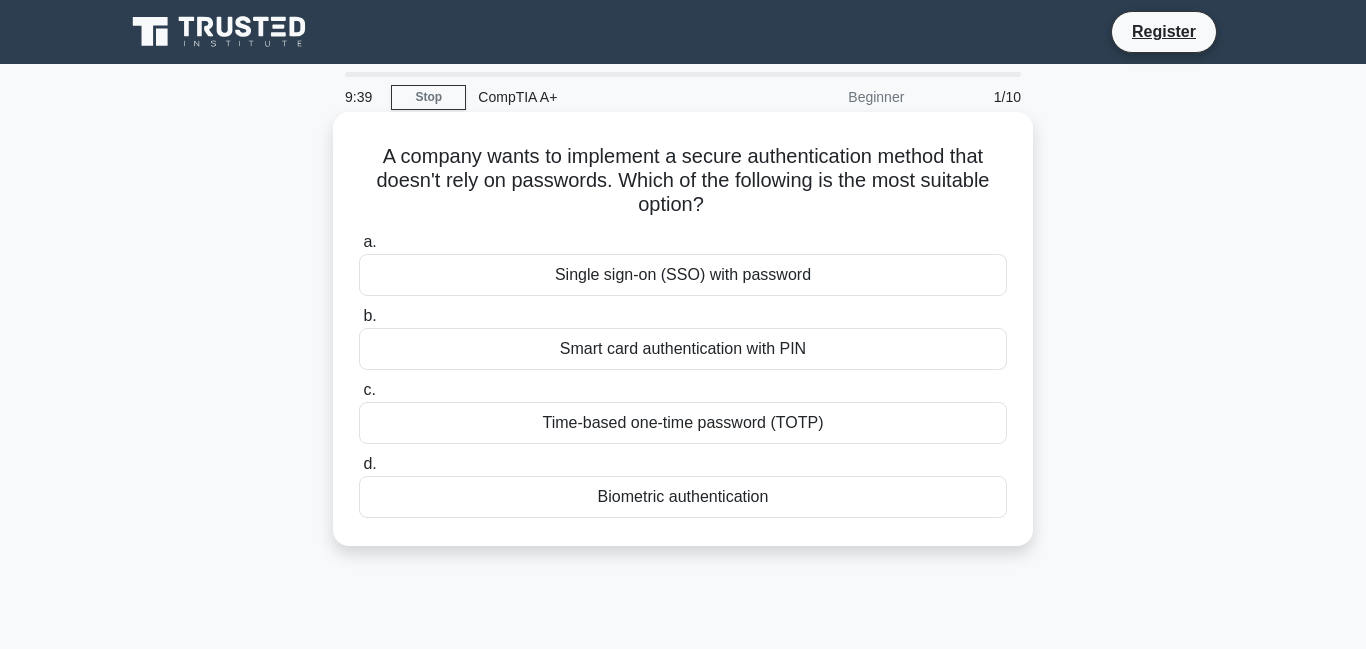 click on "a.
Single sign-on (SSO) with password
b.
Smart card authentication with PIN
c. d." at bounding box center (683, 374) 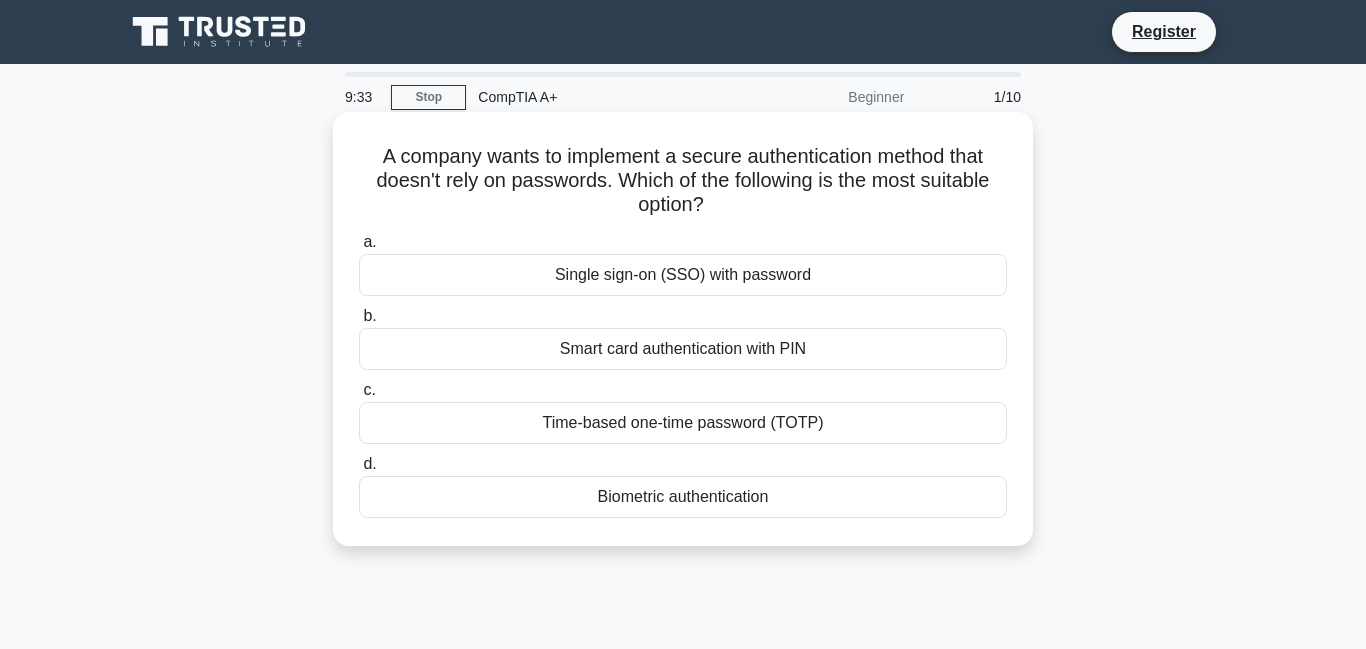 click on "a.
Single sign-on (SSO) with password
b.
Smart card authentication with PIN
c. d." at bounding box center [683, 374] 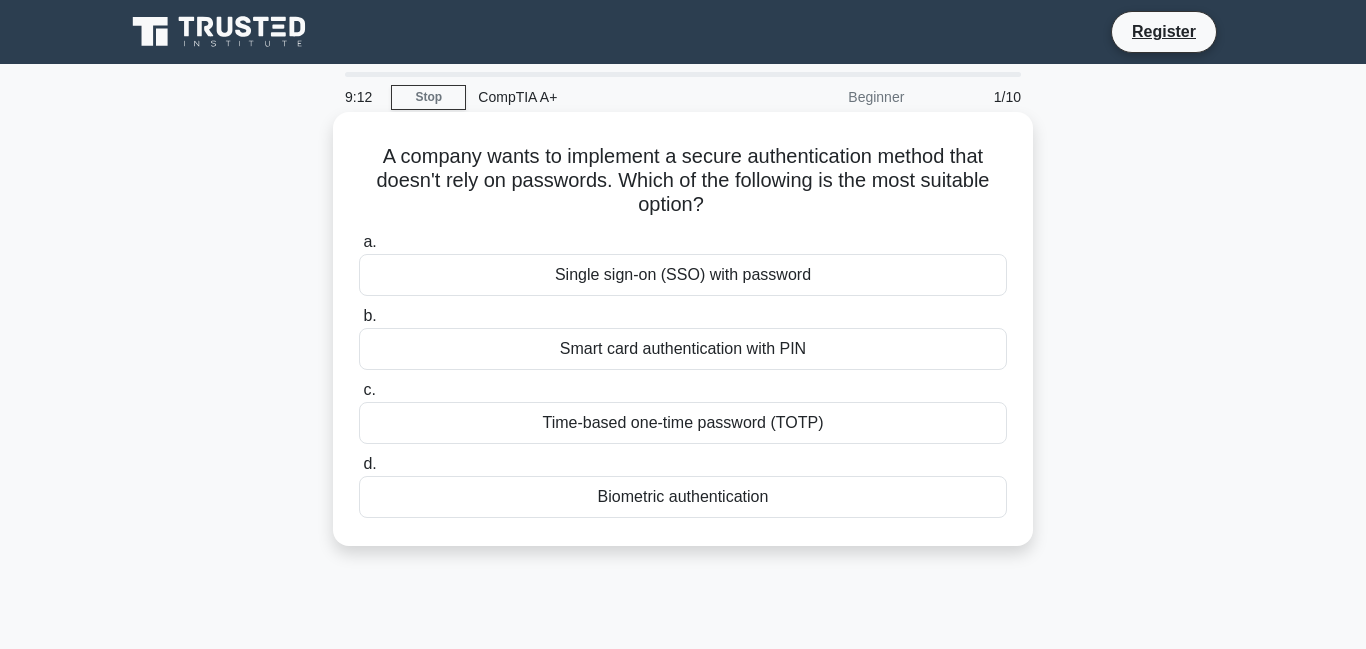 click on "Single sign-on (SSO) with password" at bounding box center [683, 275] 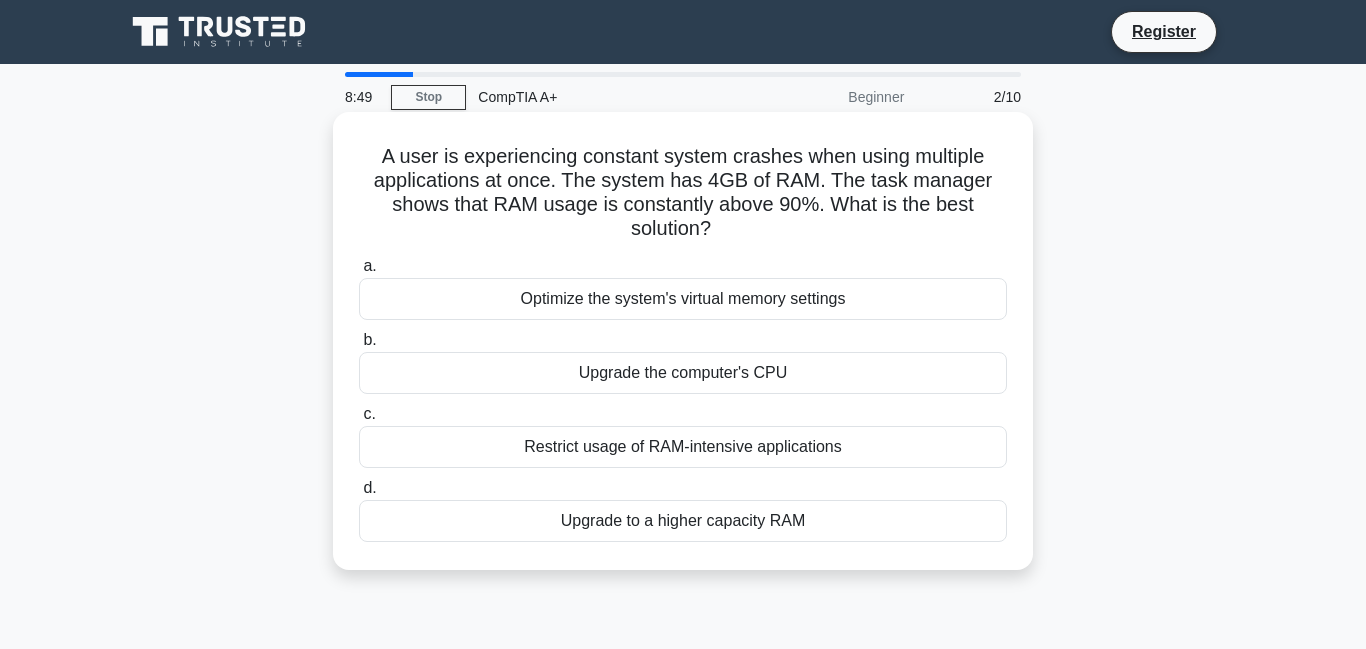 click on "Restrict usage of RAM-intensive applications" at bounding box center (683, 447) 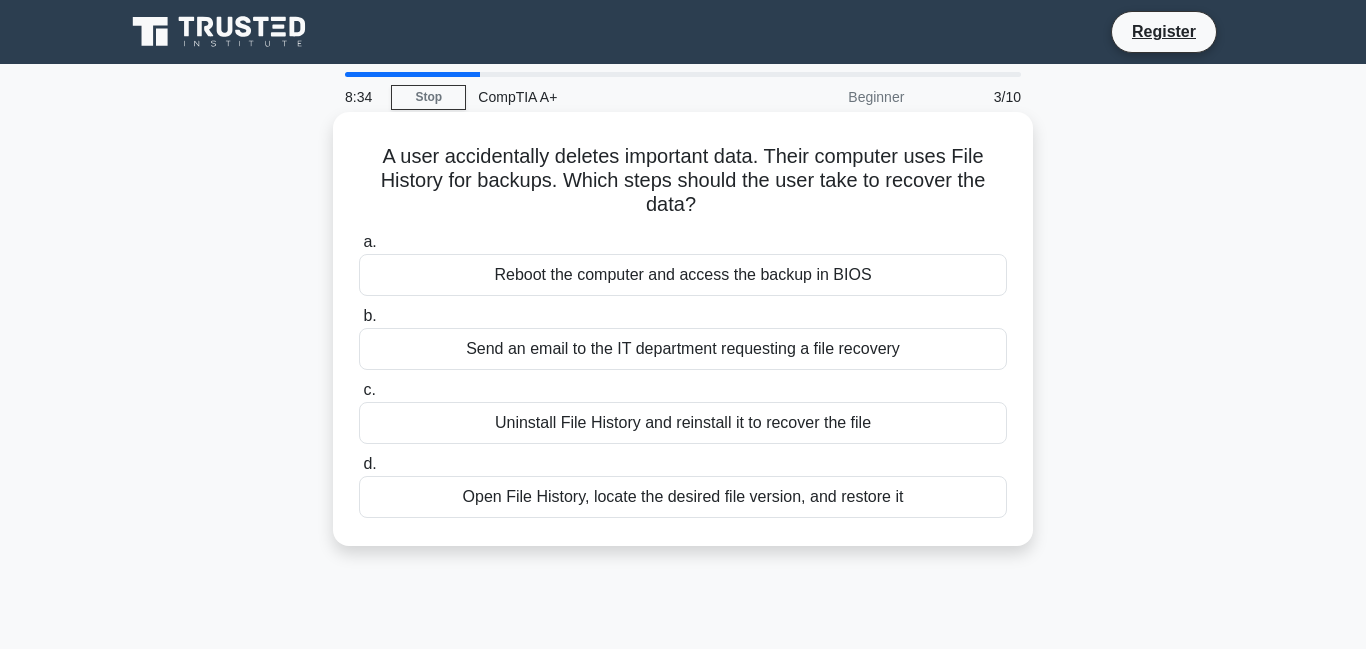 click on "Reboot the computer and access the backup in BIOS" at bounding box center (683, 275) 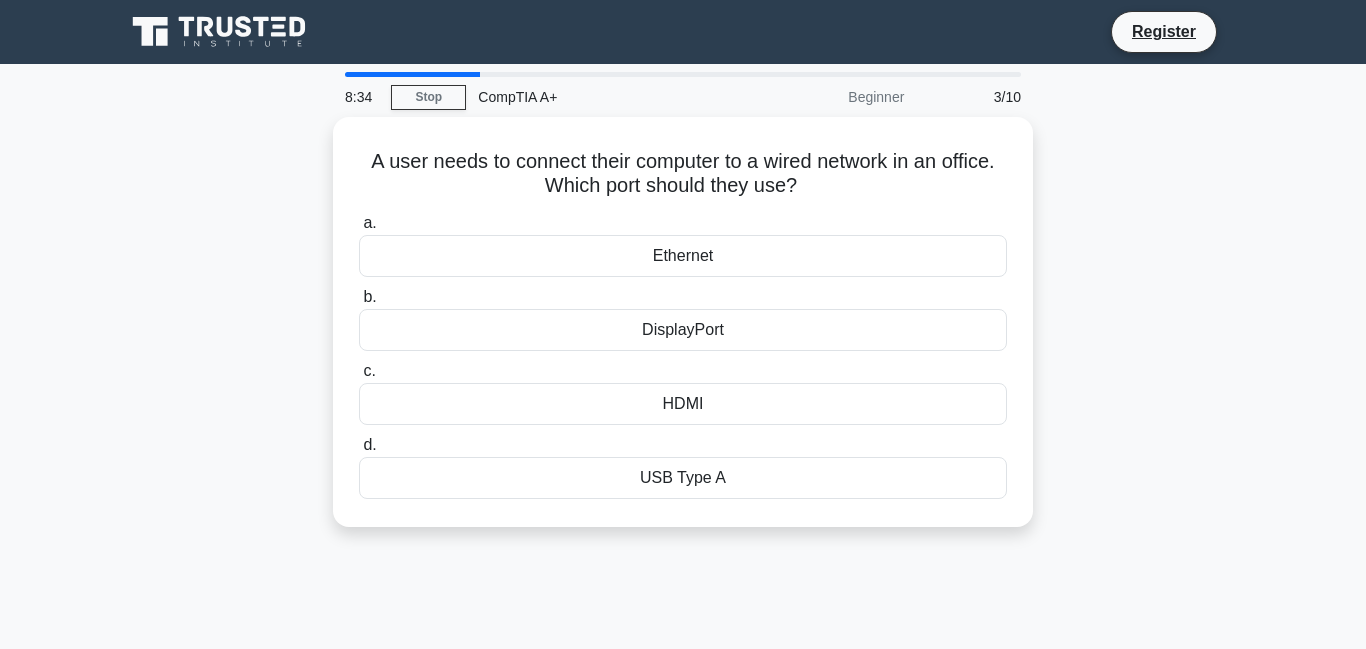 click on "Ethernet" at bounding box center (683, 256) 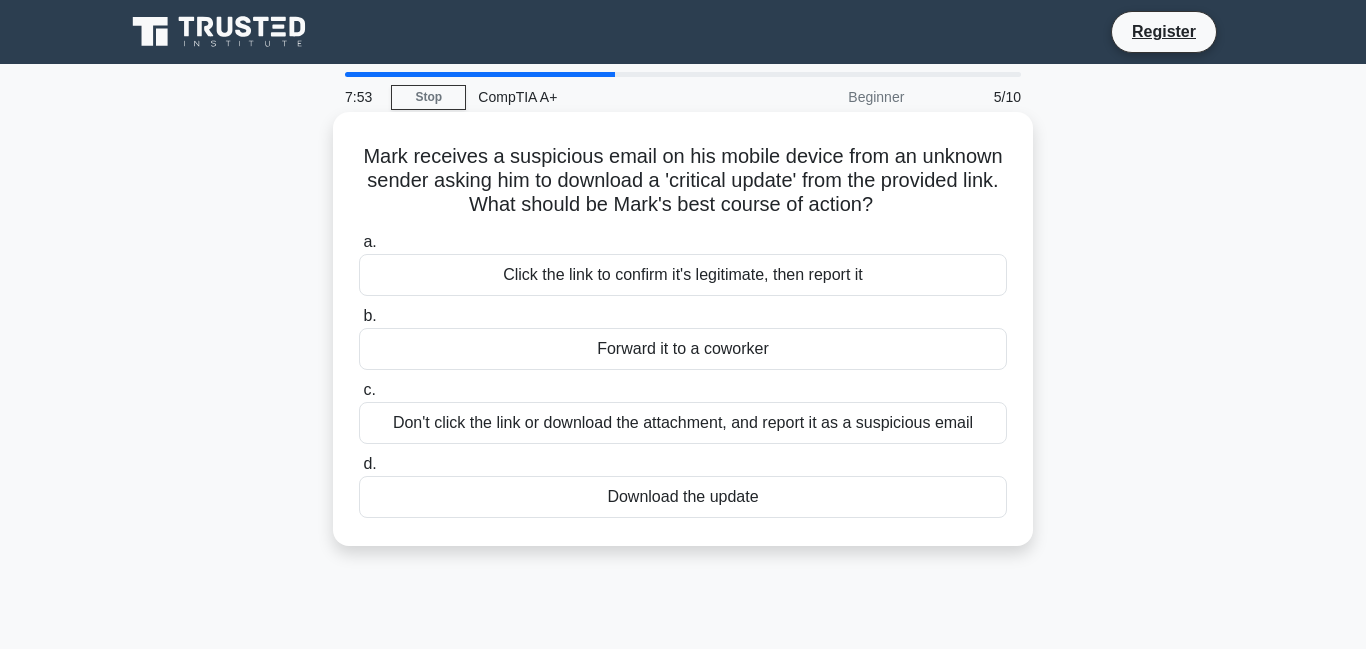 click on "Don't click the link or download the attachment, and report it as a suspicious email" at bounding box center [683, 423] 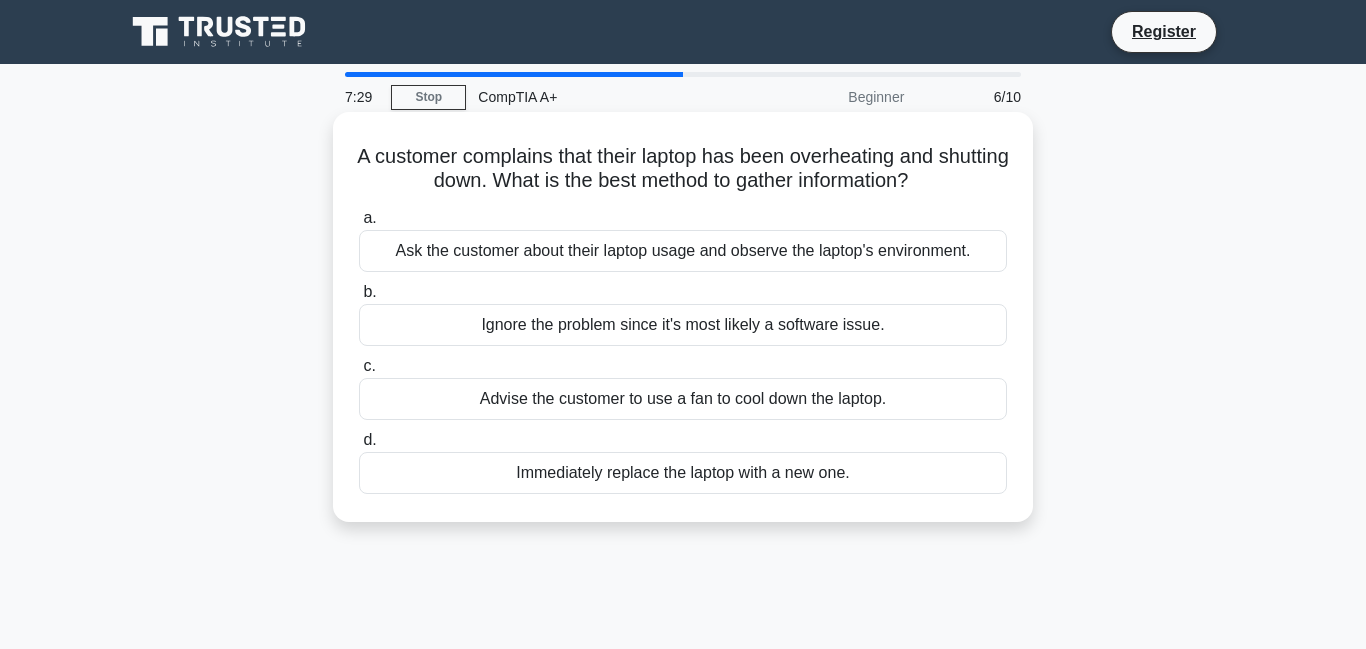 click on "Ask the customer about their laptop usage and observe the laptop's environment." at bounding box center [683, 251] 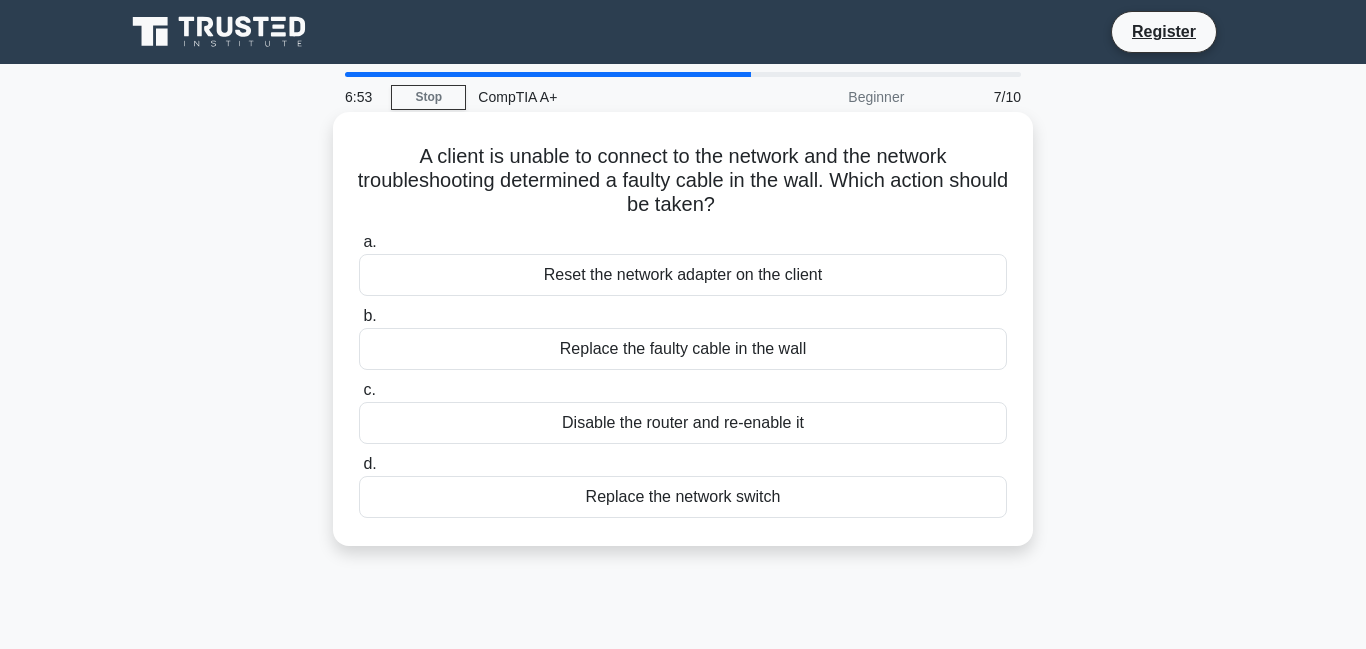 click on "d.
Replace the network switch" at bounding box center [683, 485] 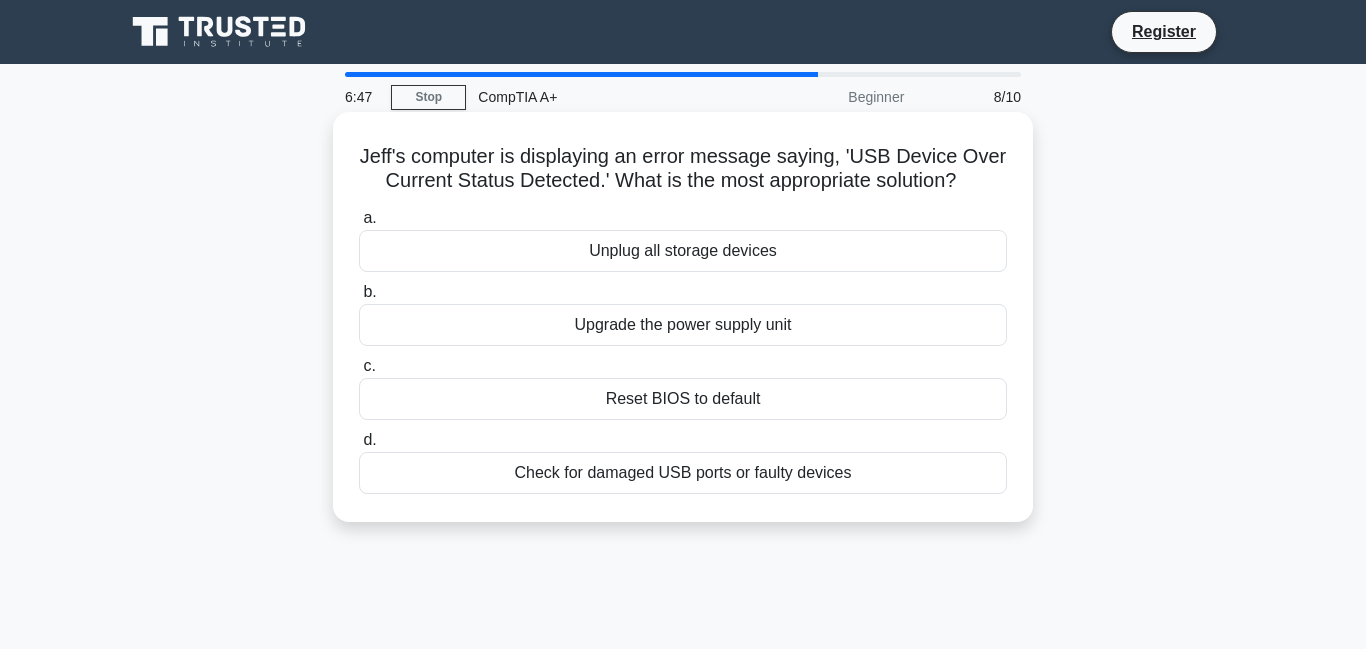 click on "Unplug all storage devices" at bounding box center (683, 251) 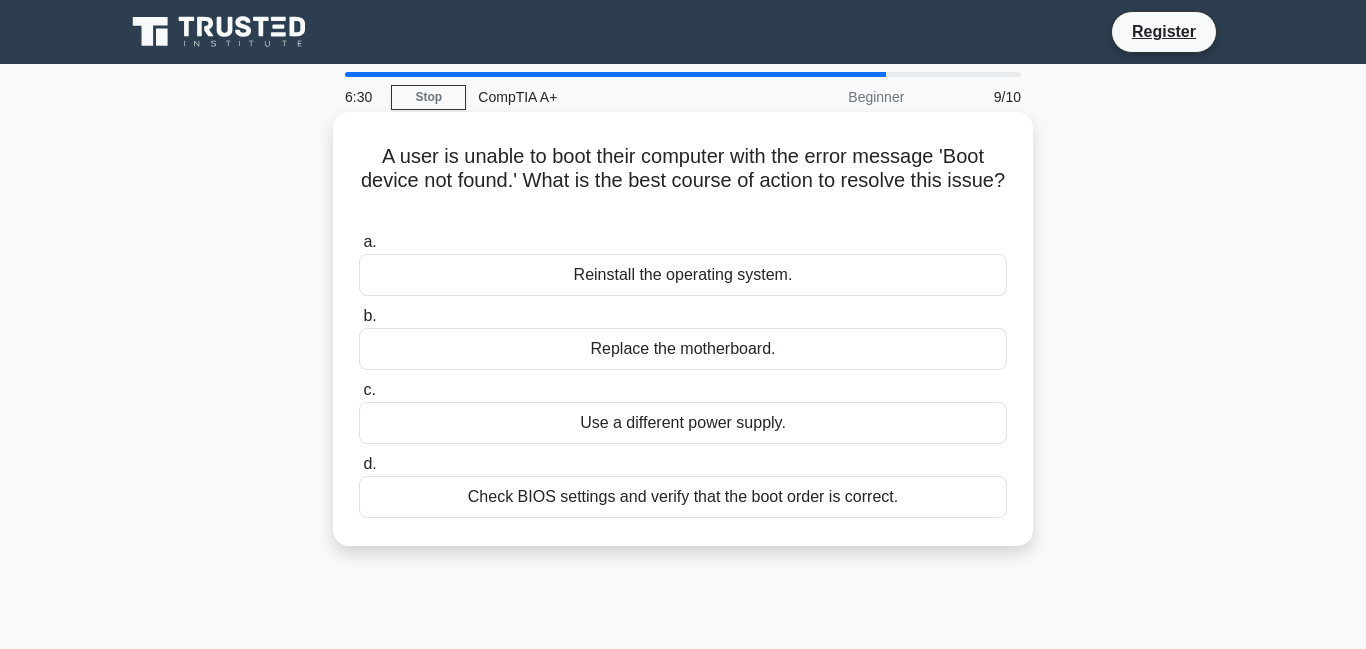 click on "Check BIOS settings and verify that the boot order is correct." at bounding box center (683, 497) 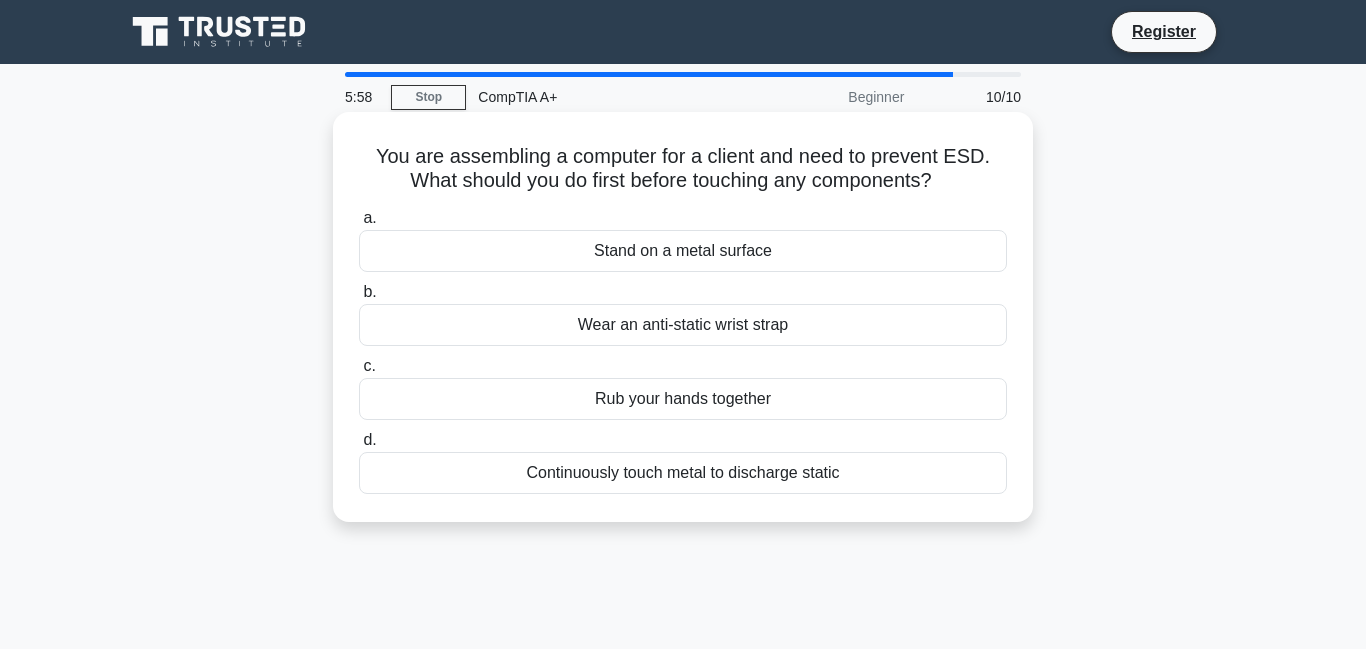 click on "Wear an anti-static wrist strap" at bounding box center [683, 325] 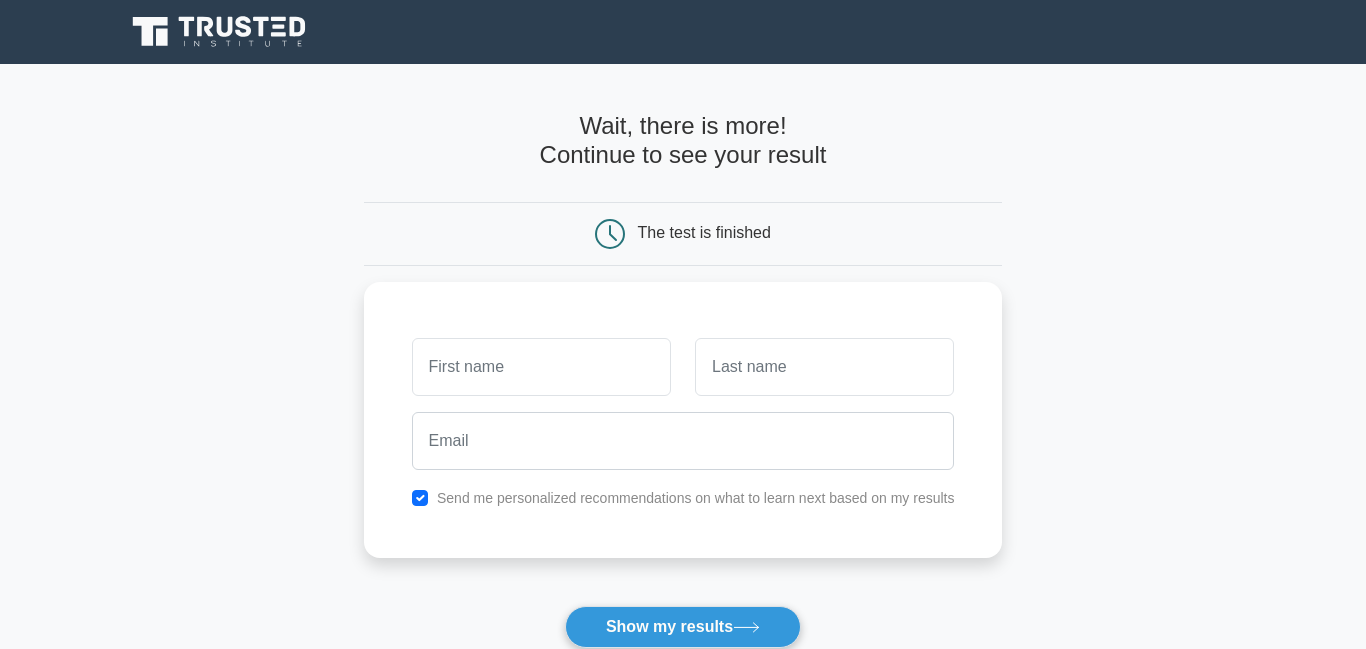 scroll, scrollTop: 0, scrollLeft: 0, axis: both 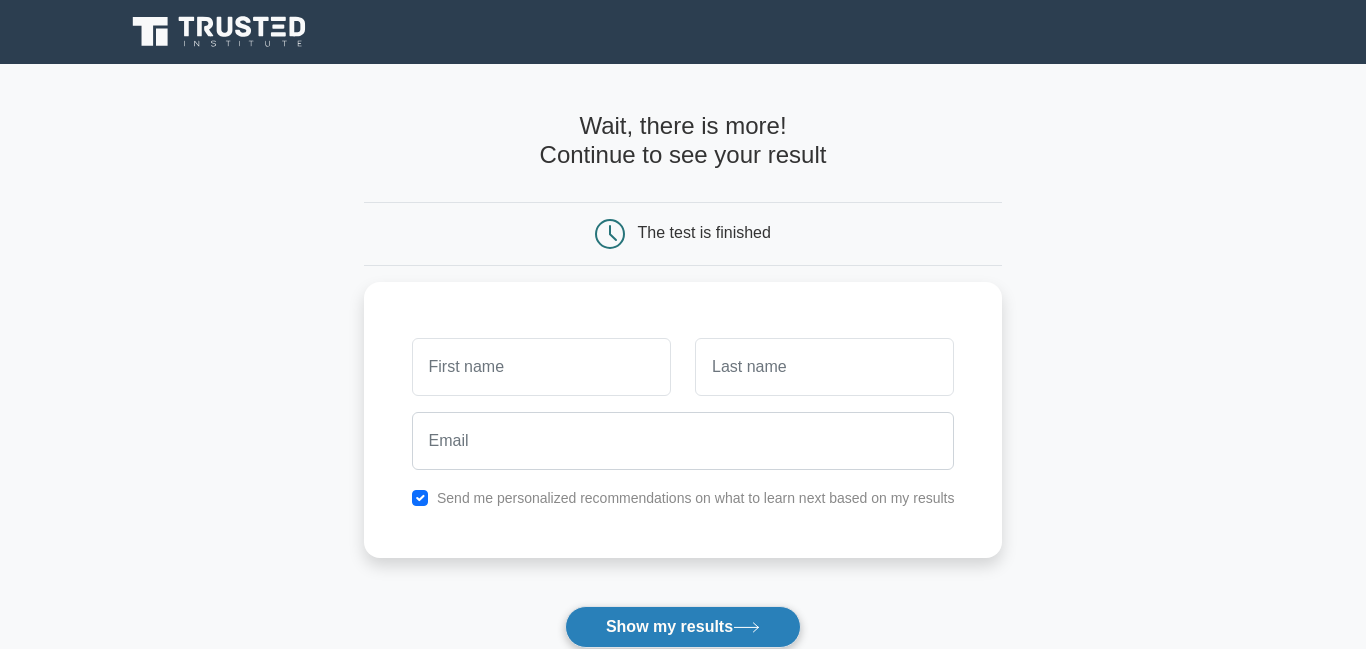 click on "Show my results" at bounding box center [683, 627] 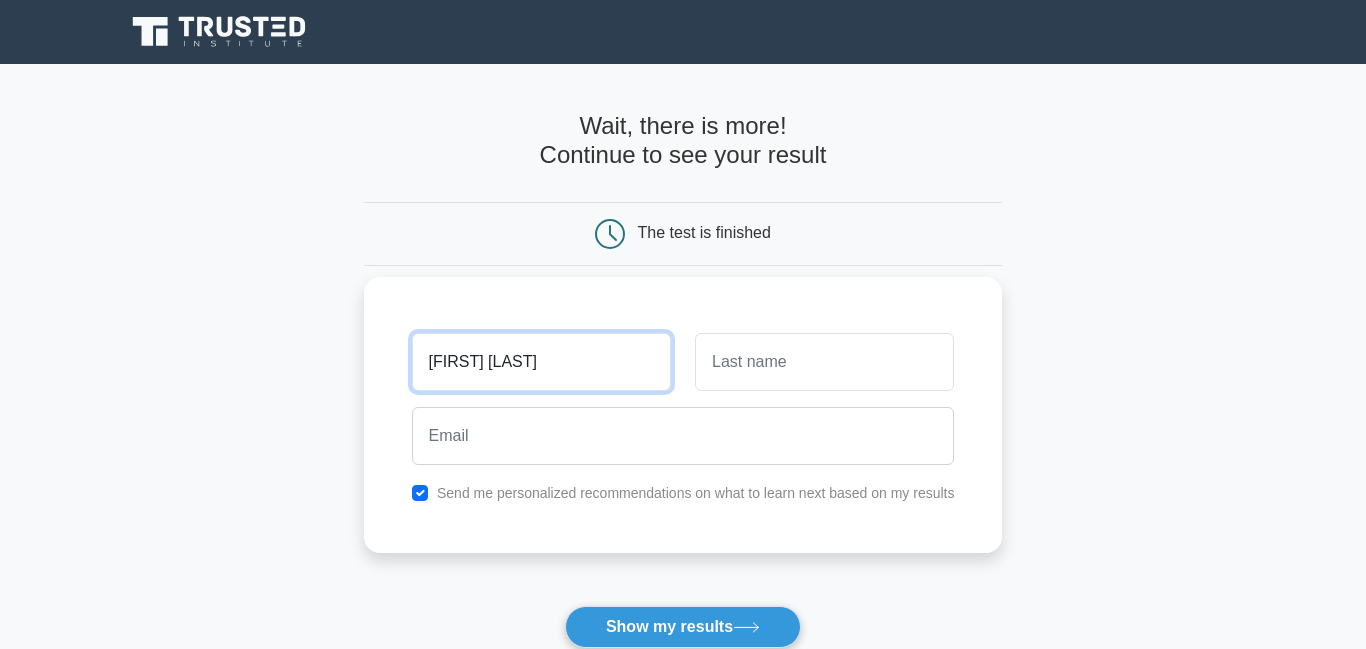 type on "areeaba mehak" 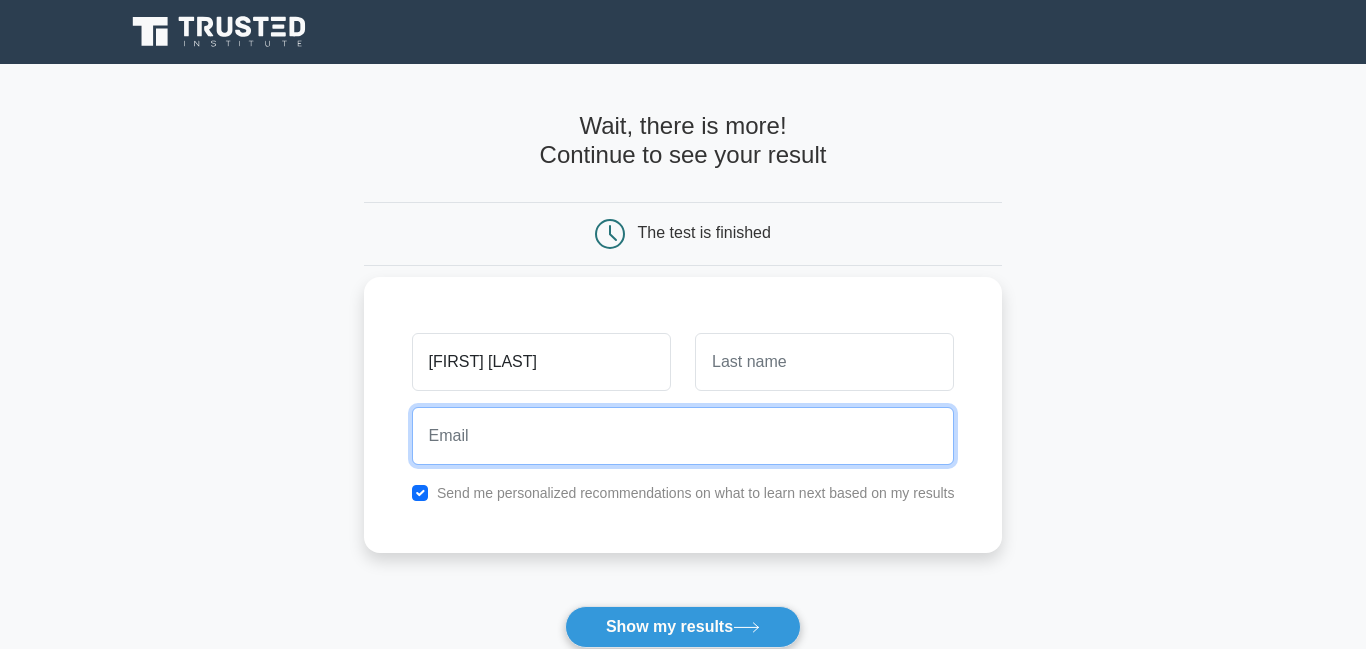 click at bounding box center [683, 436] 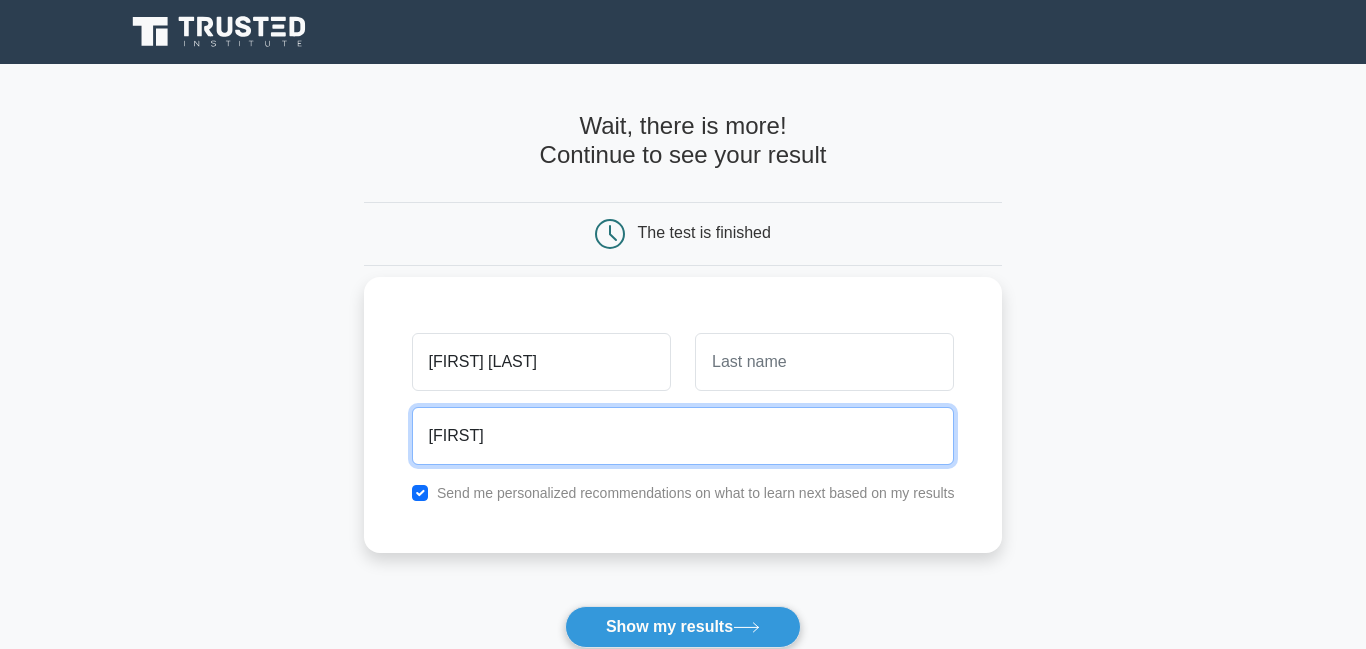 paste on "@gmail.com" 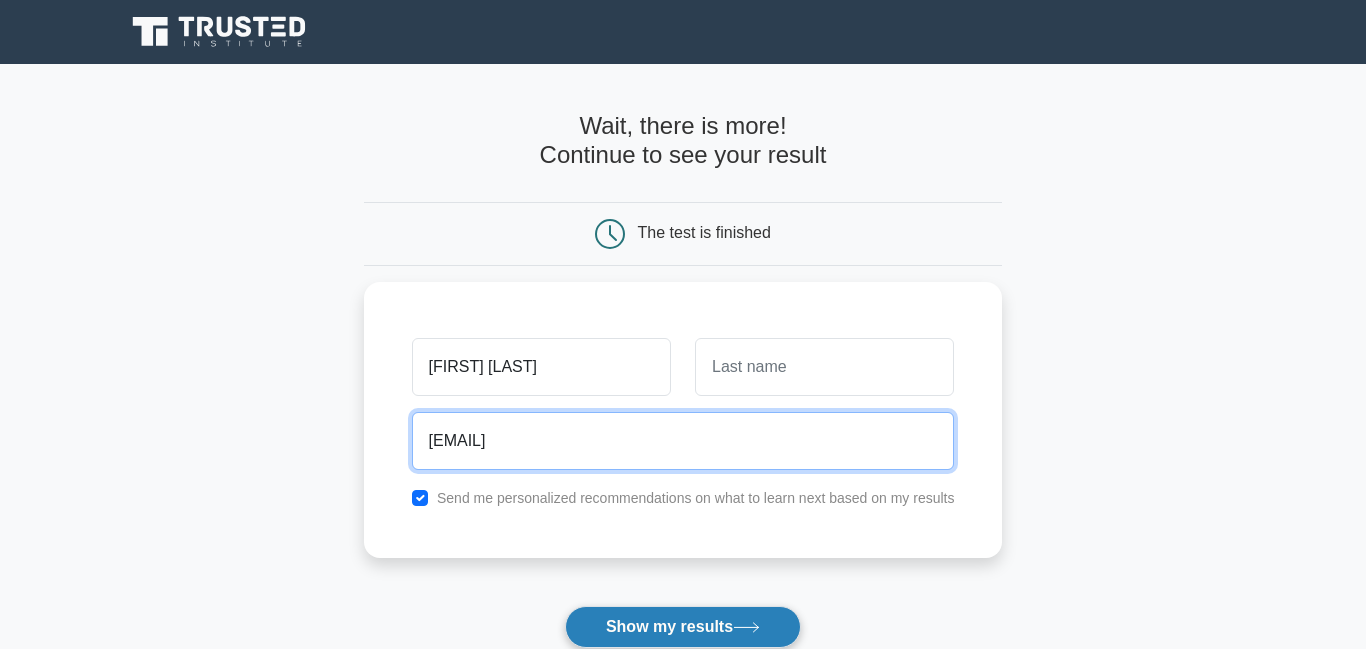 type on "nshafiq@gmail.com" 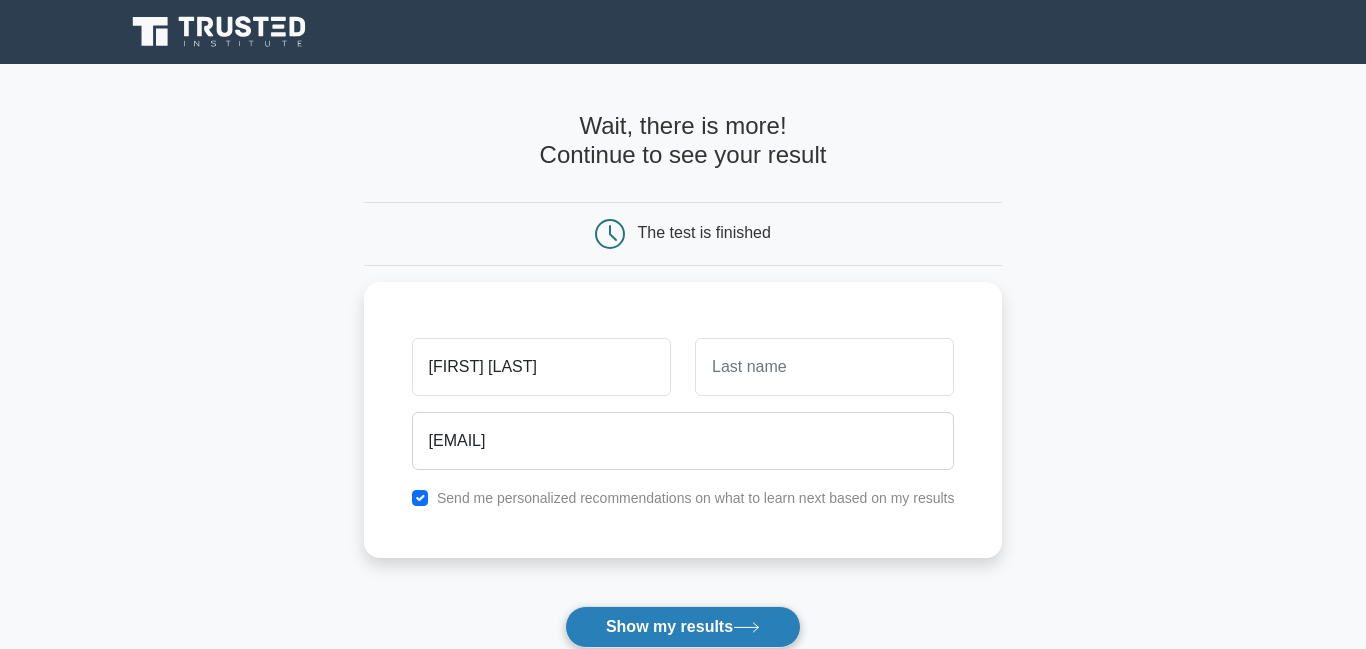 click on "Show my results" at bounding box center [683, 627] 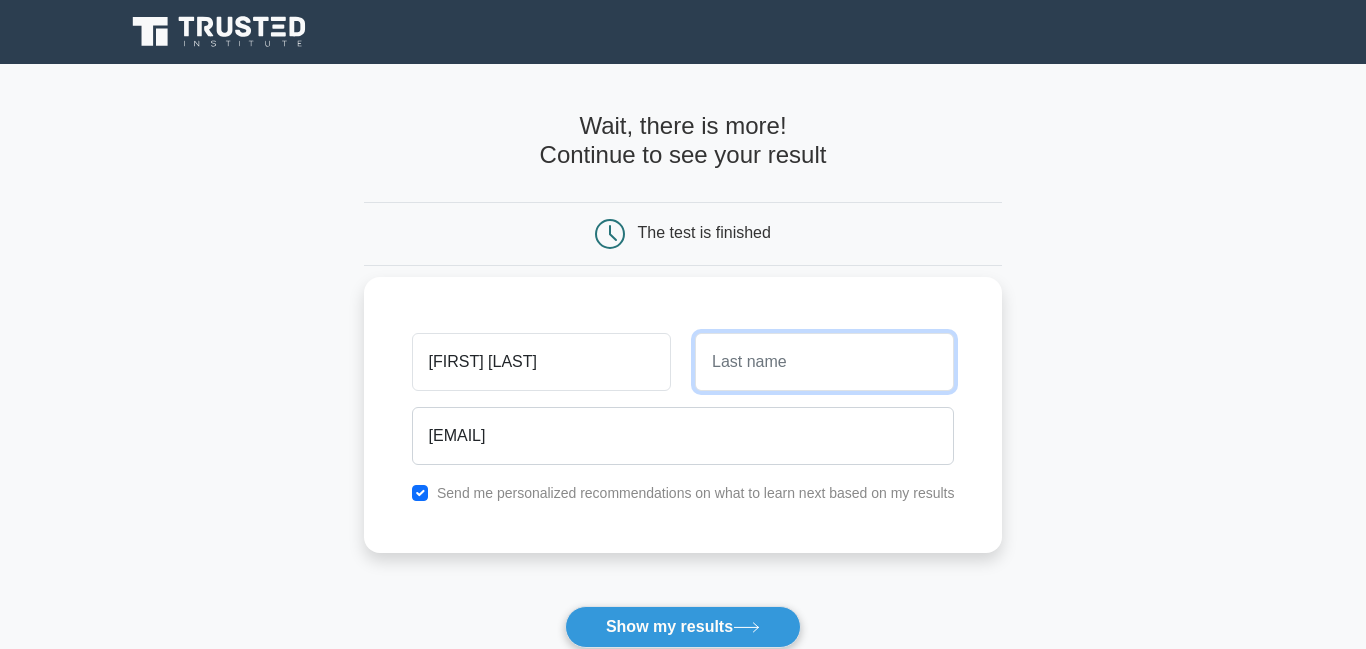 click at bounding box center [824, 362] 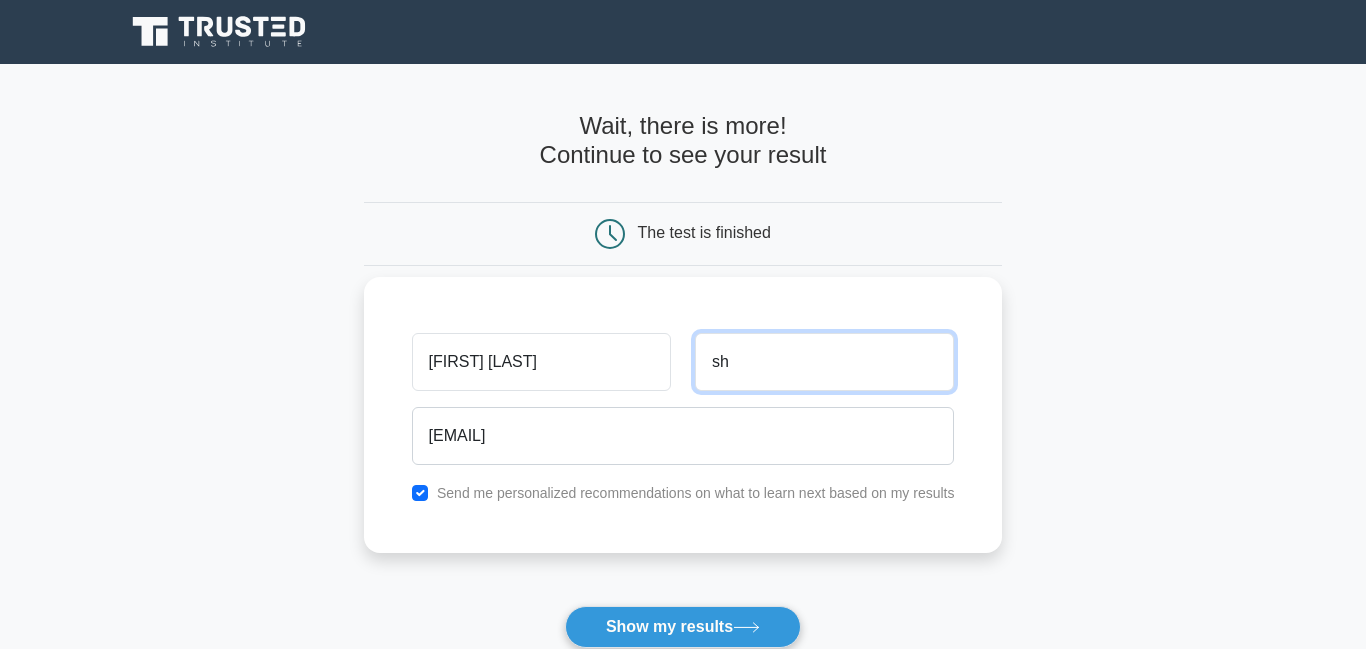 type on "s" 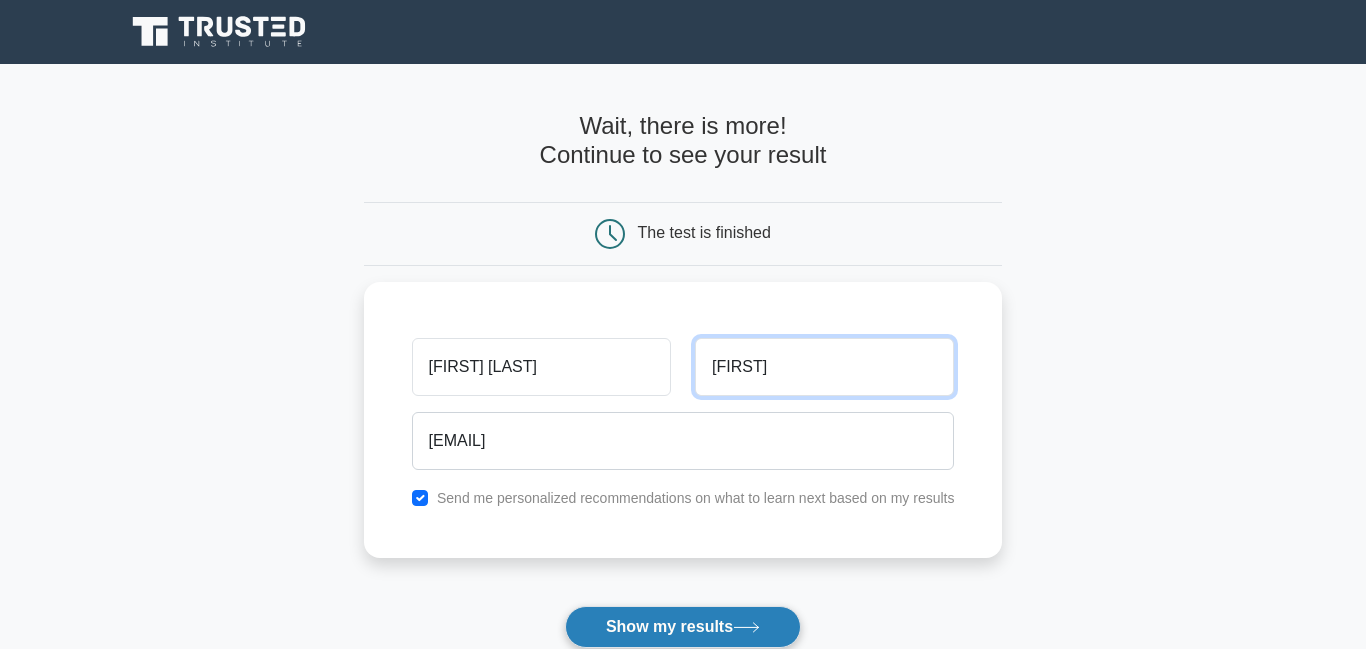 type on "Shafiq" 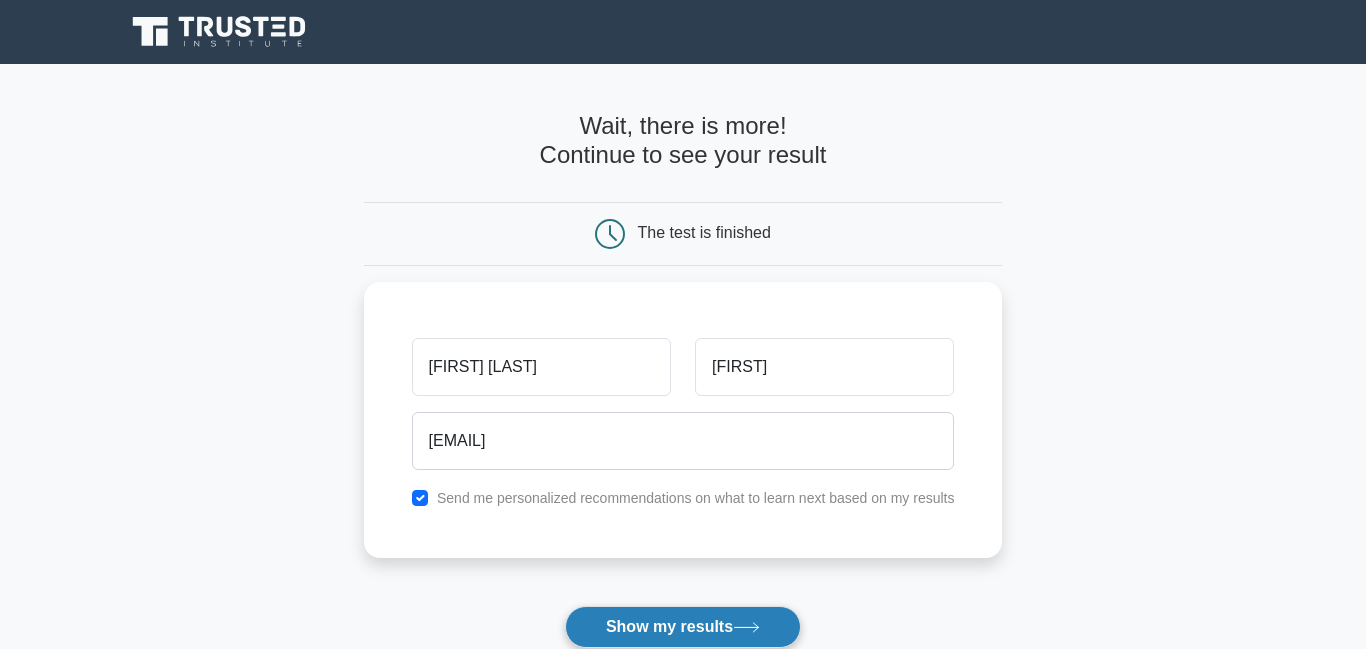 click on "Show my results" at bounding box center (683, 627) 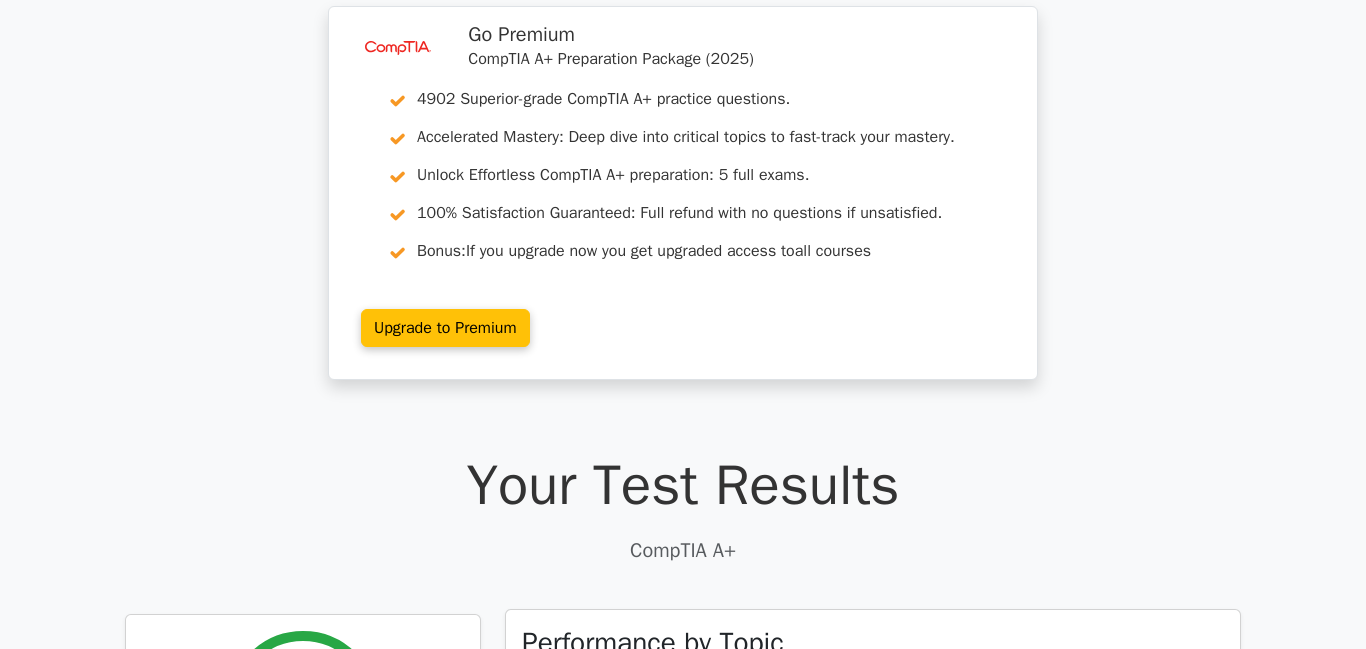 scroll, scrollTop: 0, scrollLeft: 0, axis: both 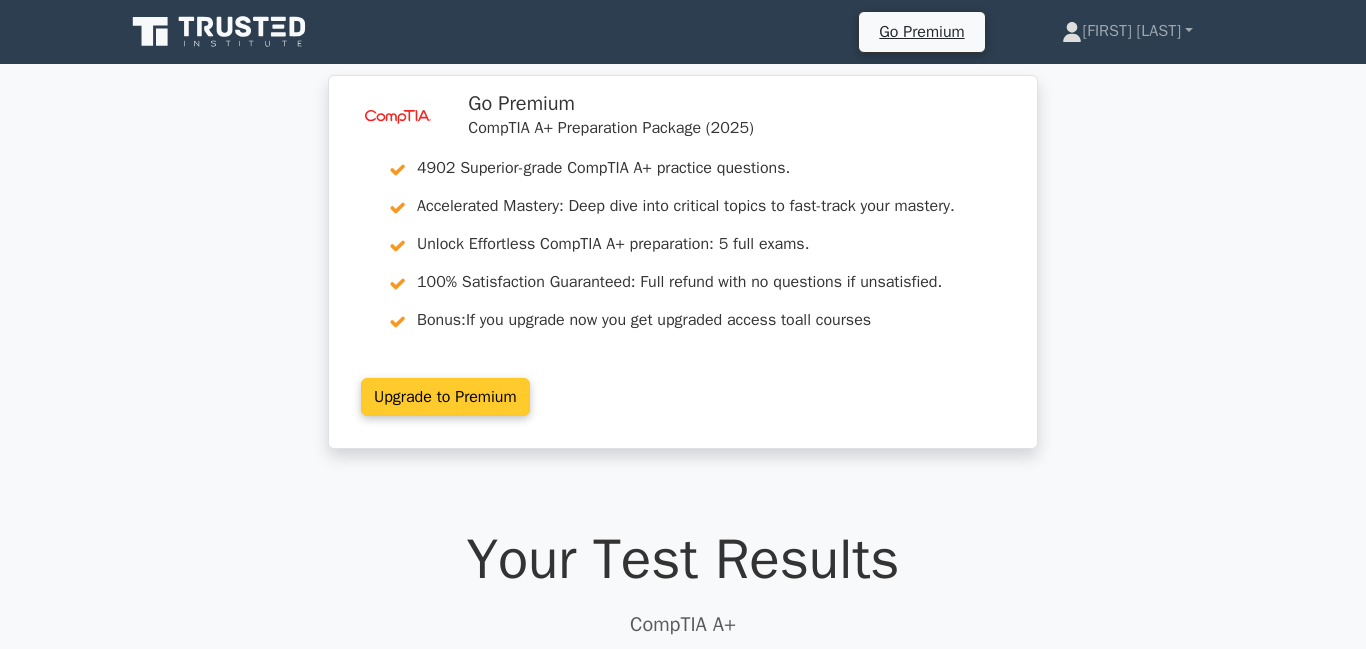 click on "Upgrade to Premium" at bounding box center (445, 397) 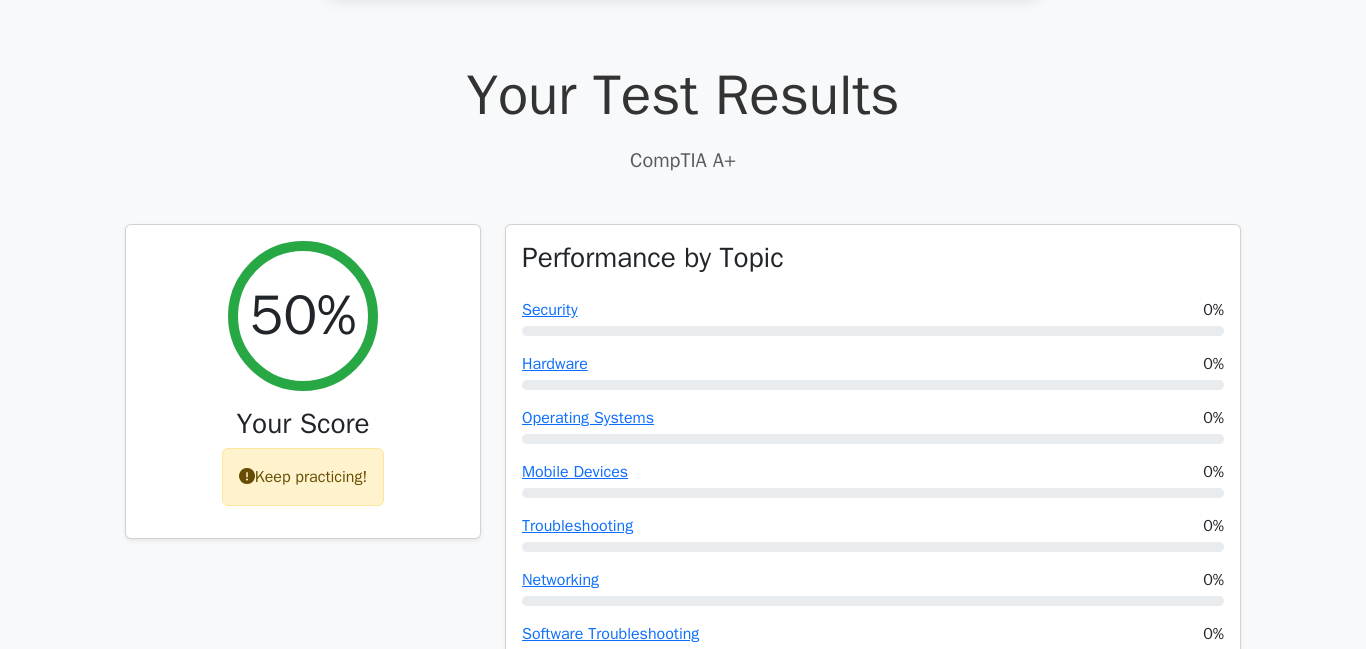 scroll, scrollTop: 475, scrollLeft: 0, axis: vertical 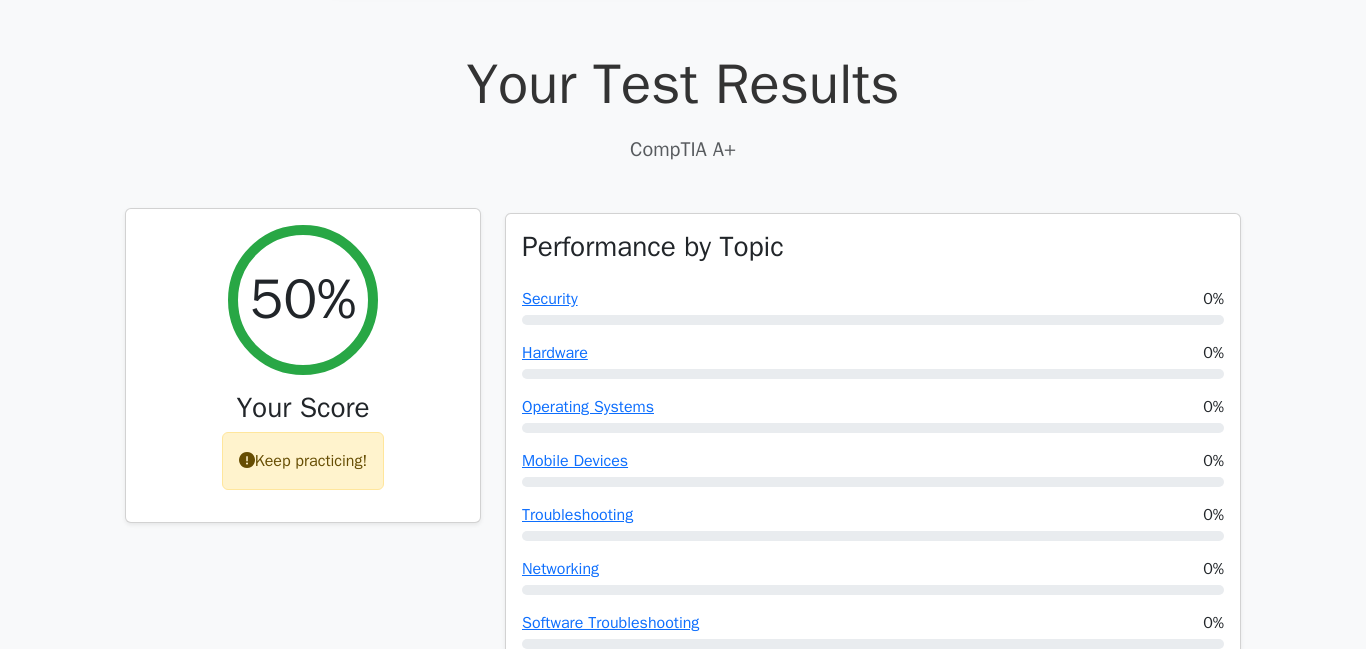 click at bounding box center (247, 460) 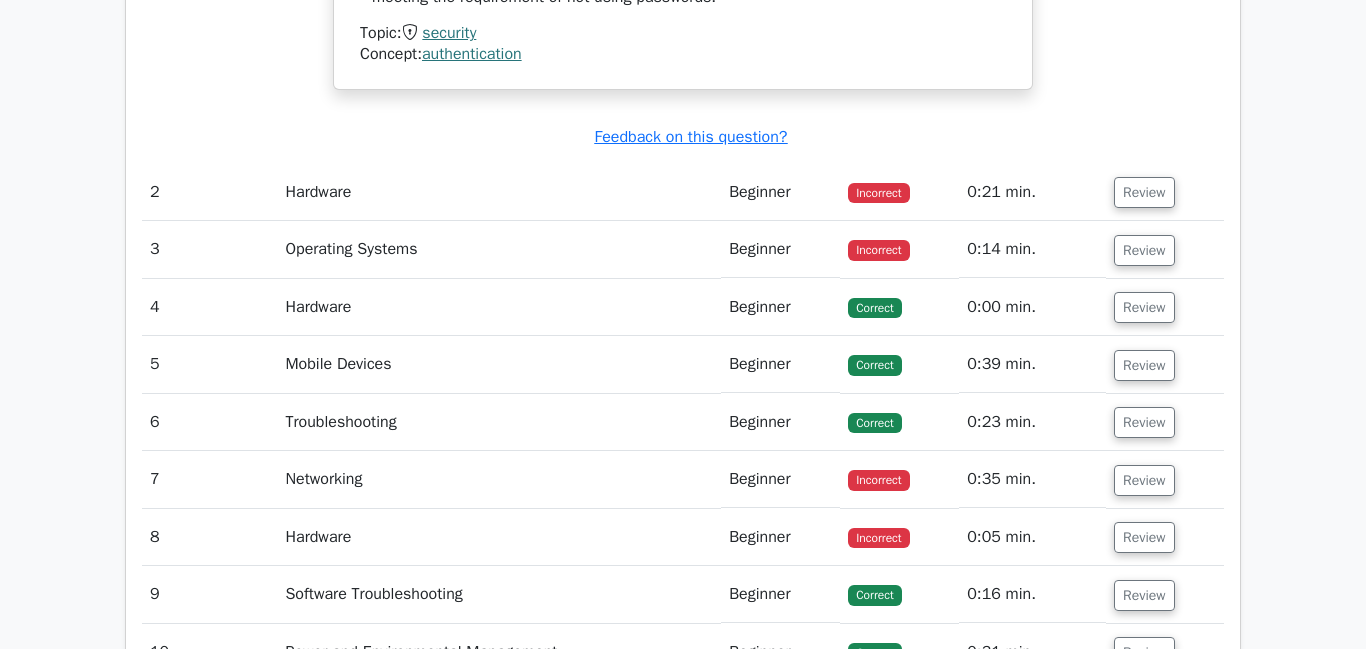 scroll, scrollTop: 2571, scrollLeft: 0, axis: vertical 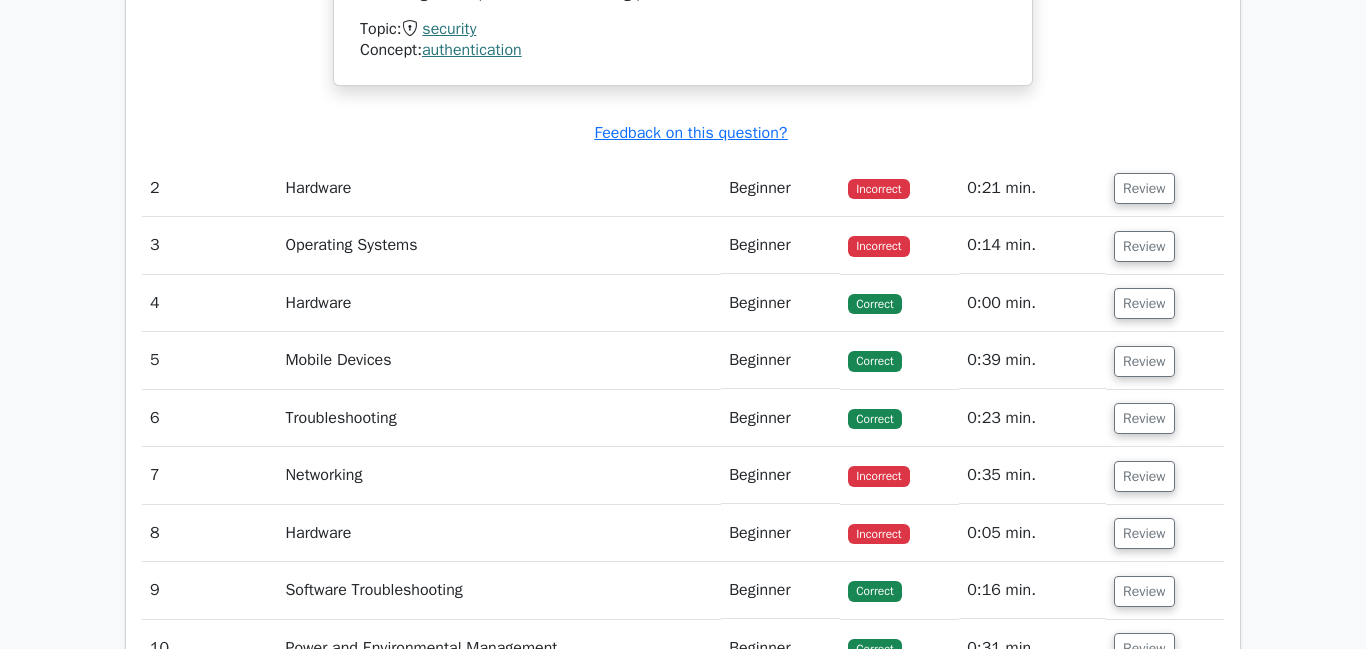 click on "Beginner" at bounding box center [780, 533] 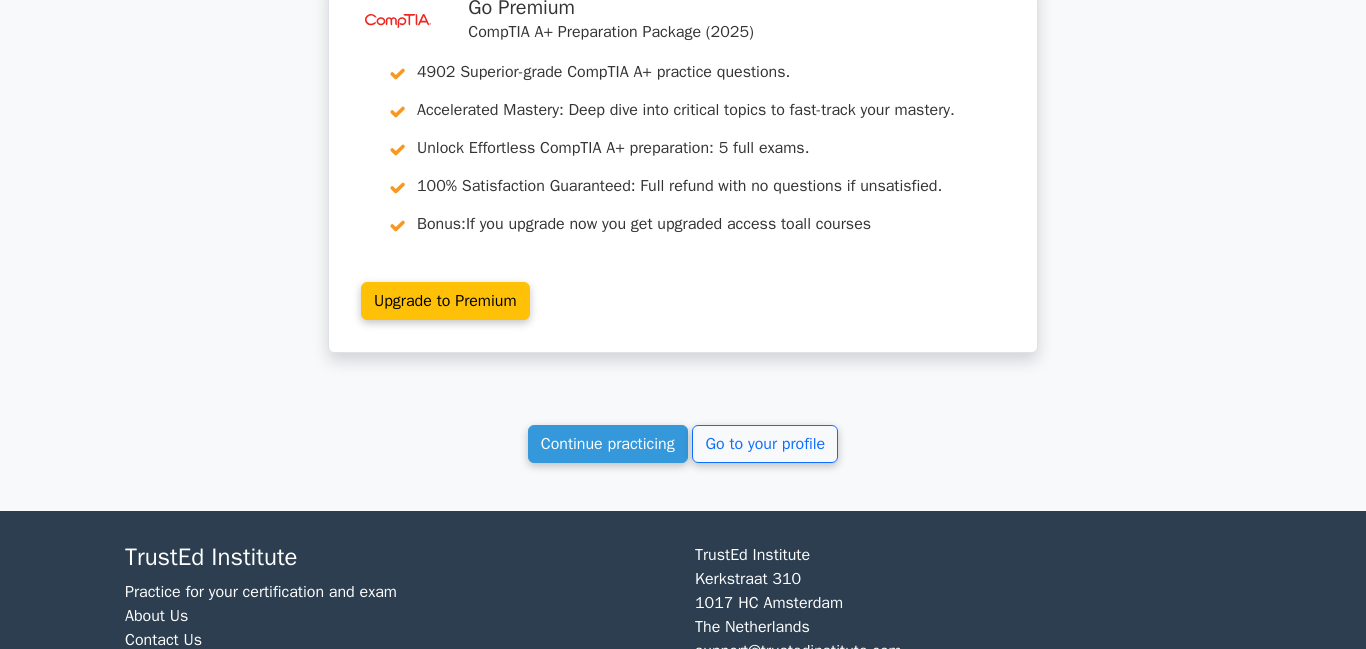 scroll, scrollTop: 3381, scrollLeft: 0, axis: vertical 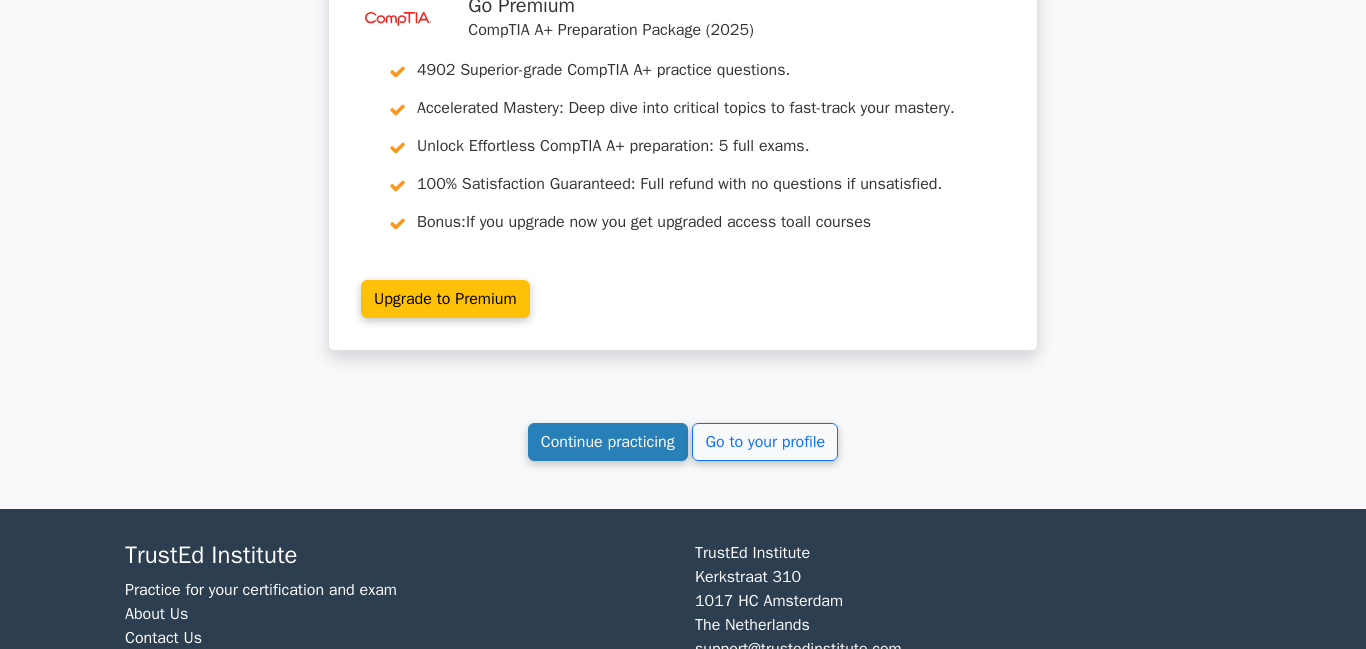 click on "Continue practicing" at bounding box center (608, 442) 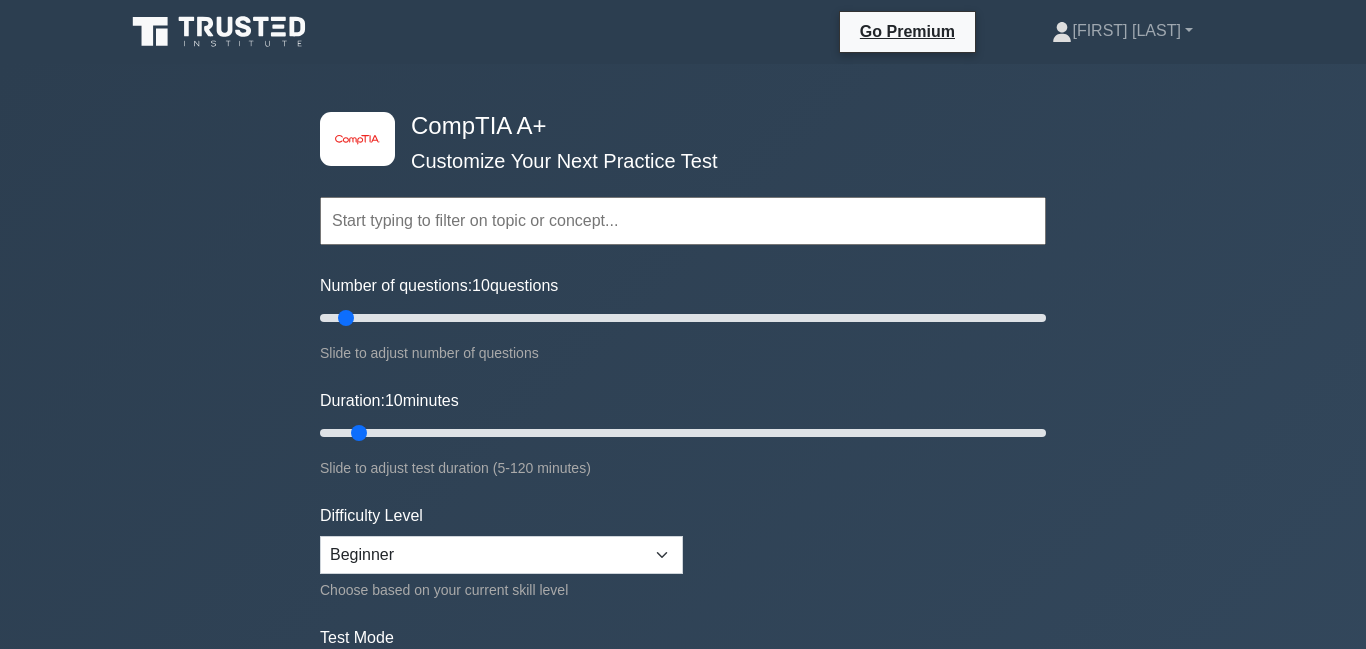 scroll, scrollTop: 0, scrollLeft: 0, axis: both 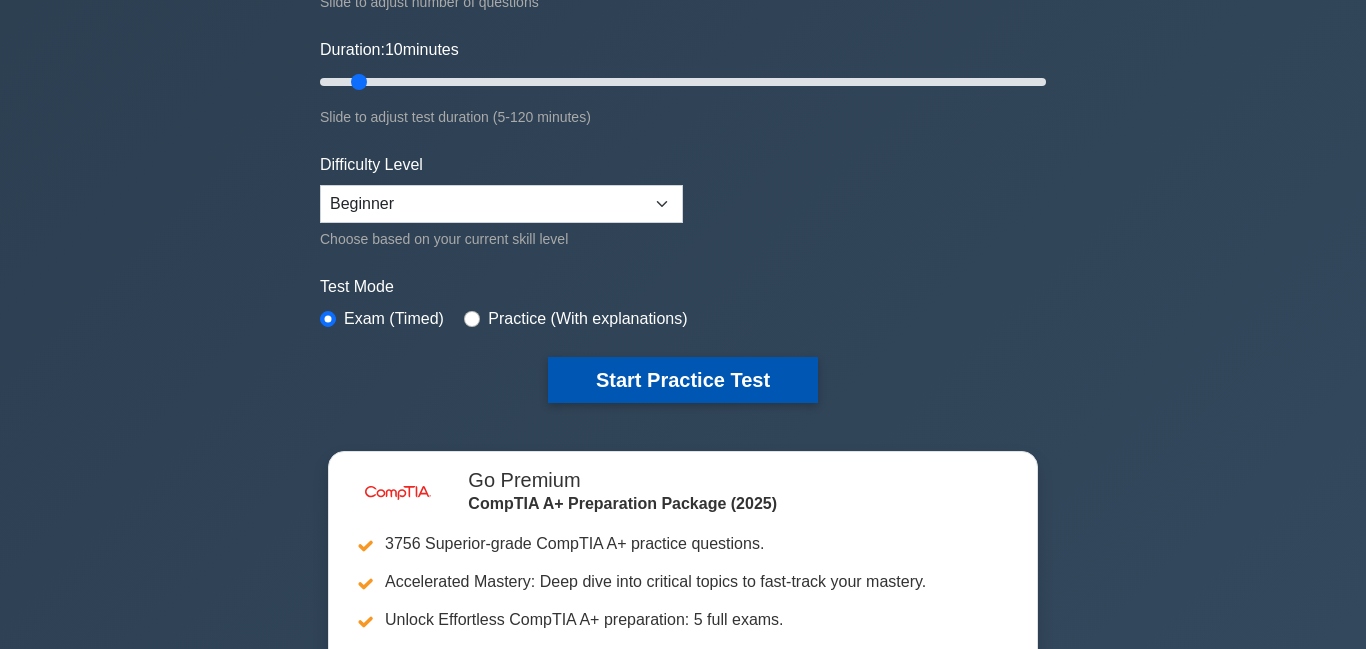 click on "Start Practice Test" at bounding box center [683, 380] 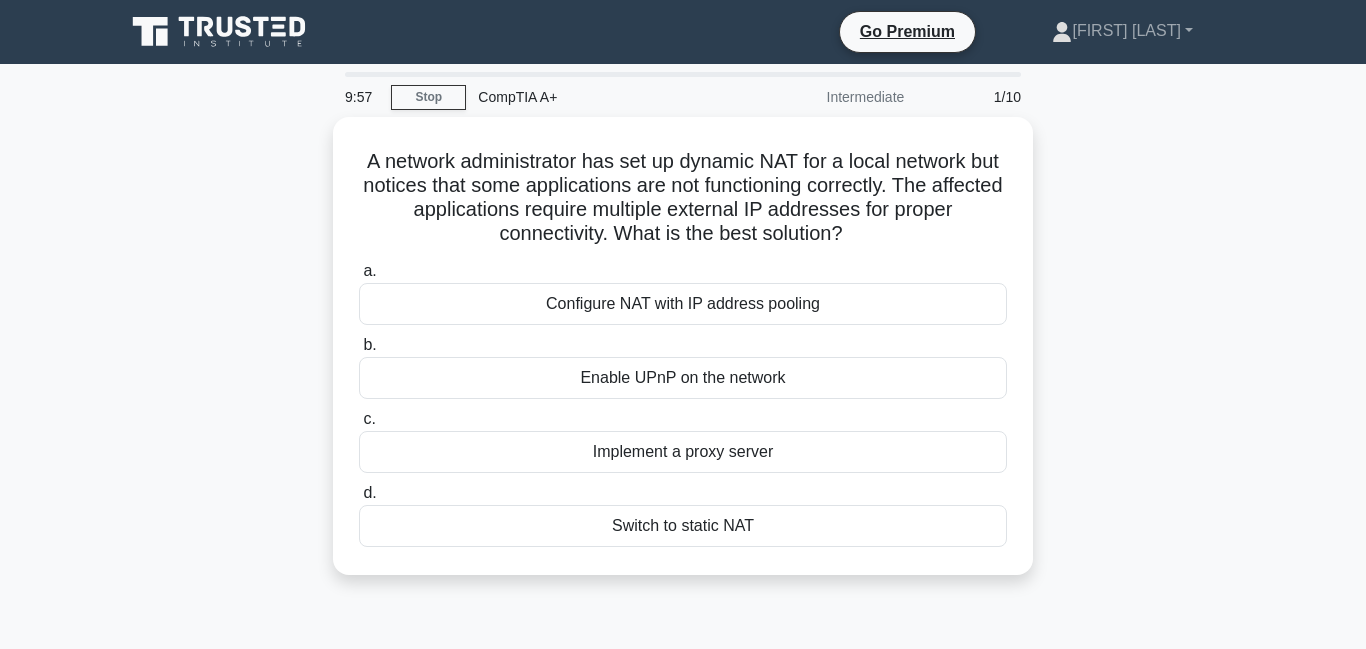 scroll, scrollTop: 0, scrollLeft: 0, axis: both 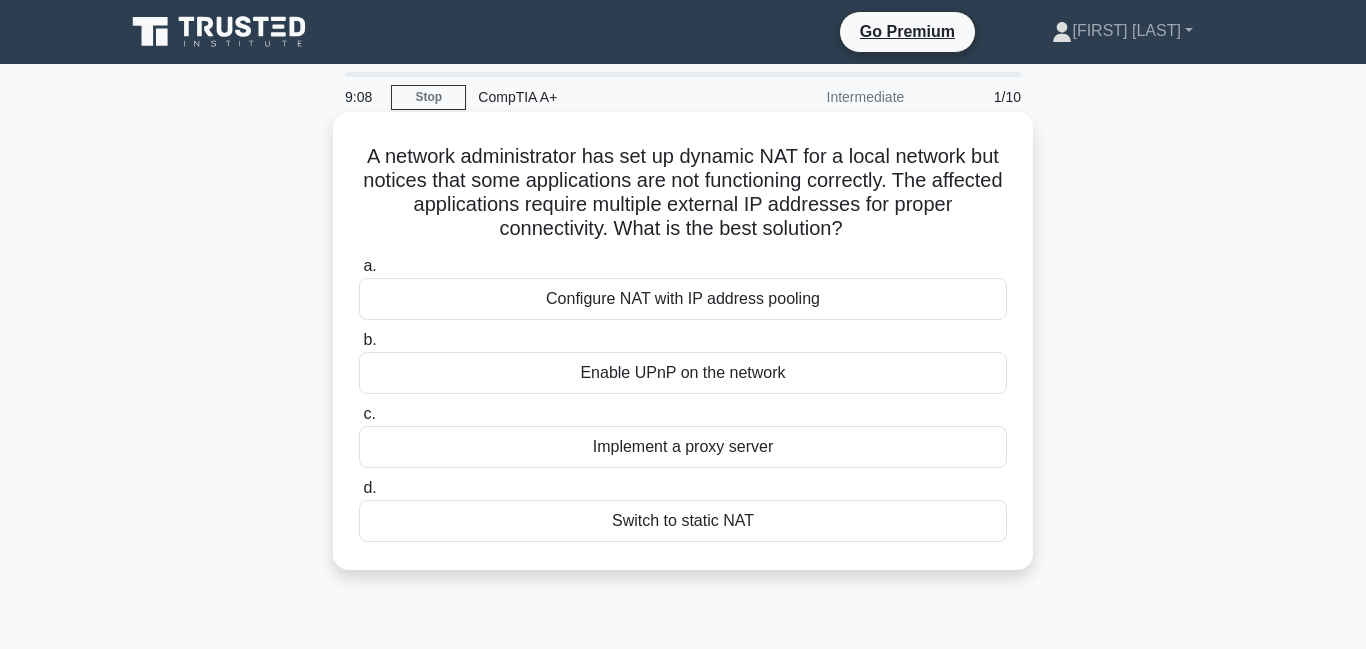 click on "Configure NAT with IP address pooling" at bounding box center (683, 299) 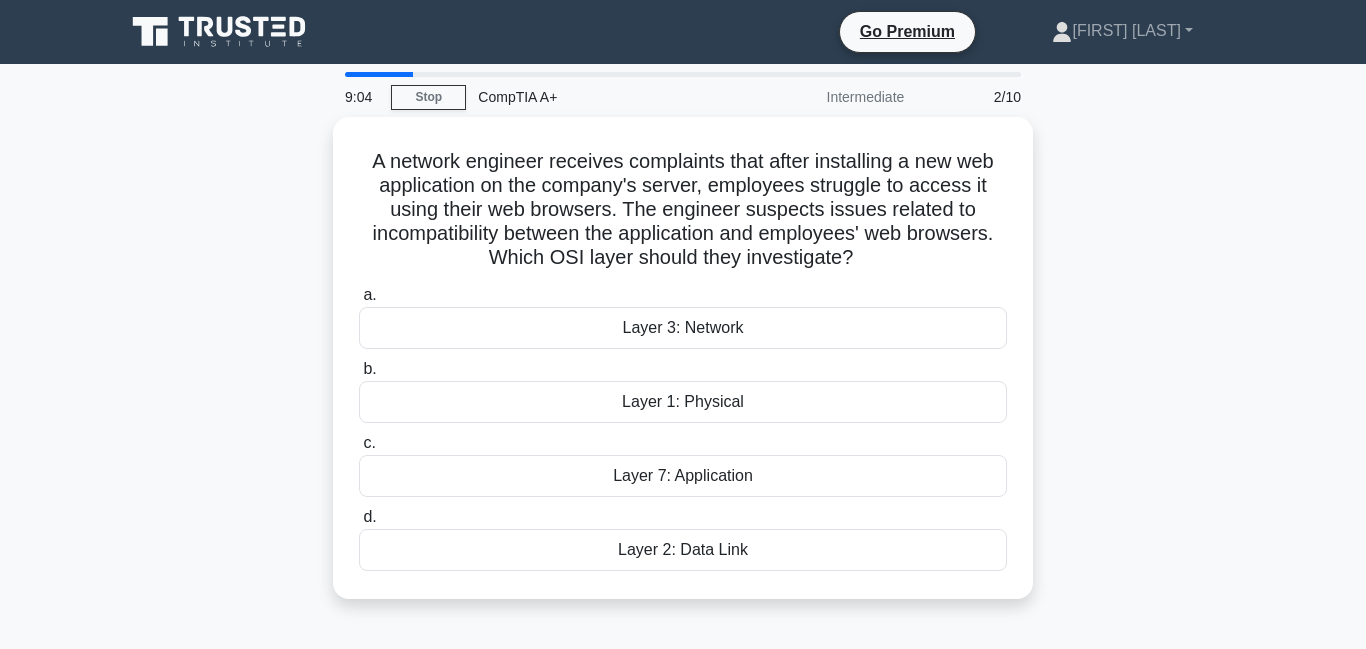 click on "a.
Layer 3: Network" at bounding box center [683, 316] 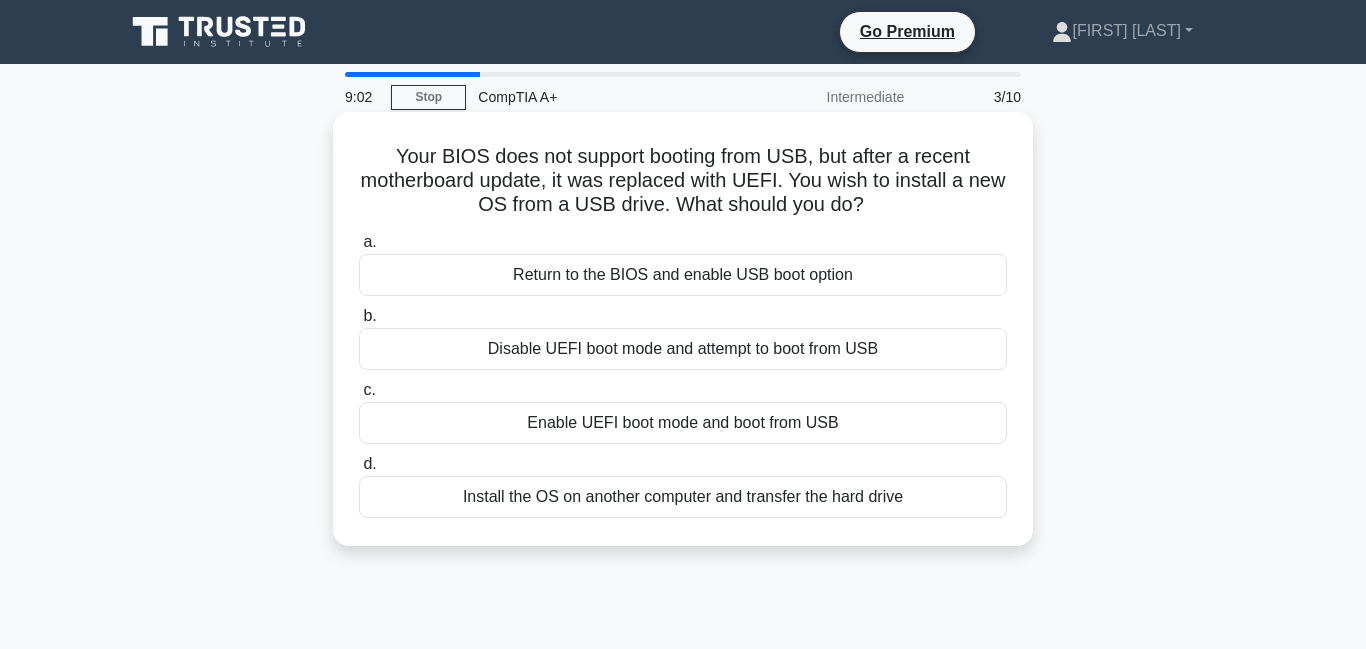 click on "Disable UEFI boot mode and attempt to boot from USB" at bounding box center [683, 349] 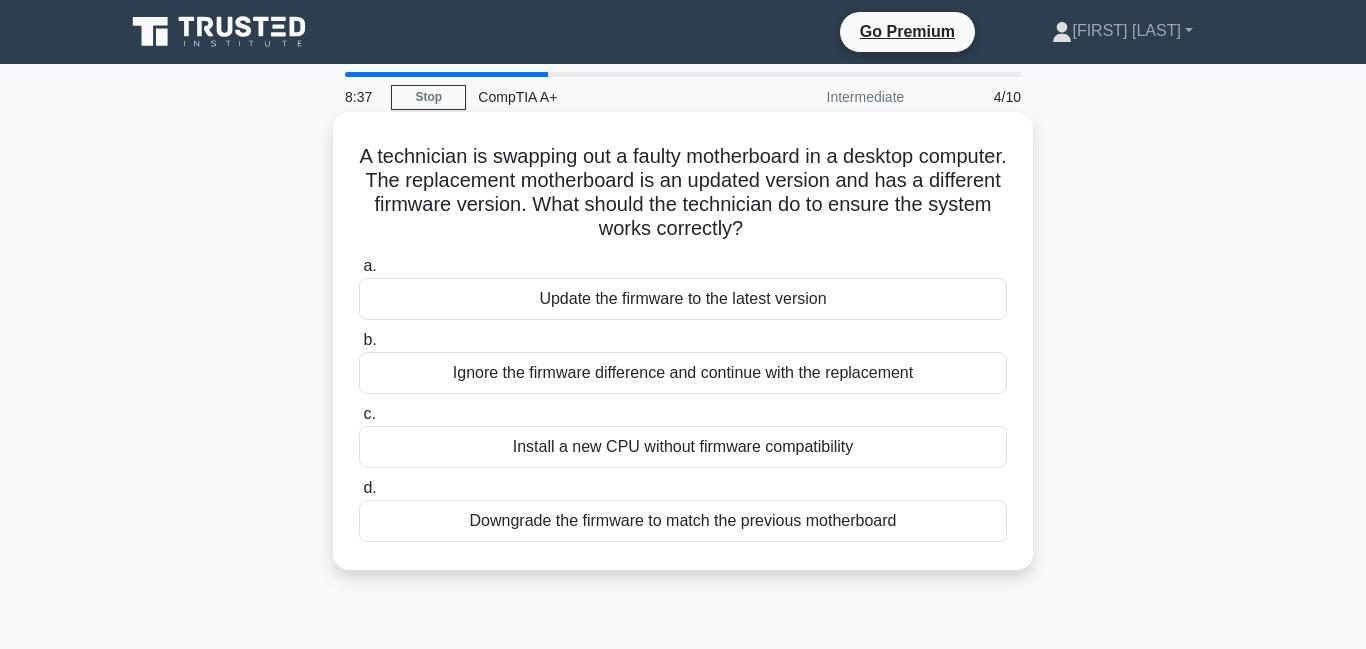 click on "Update the firmware to the latest version" at bounding box center [683, 299] 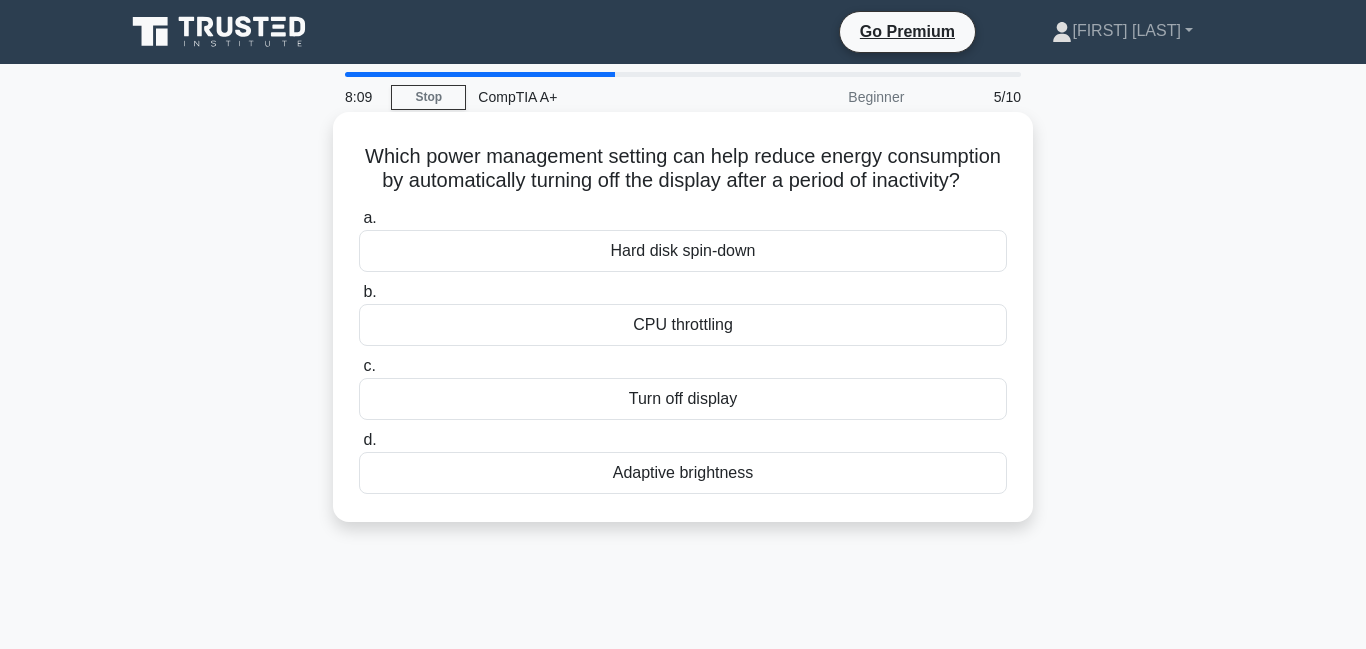 click on "Adaptive brightness" at bounding box center [683, 473] 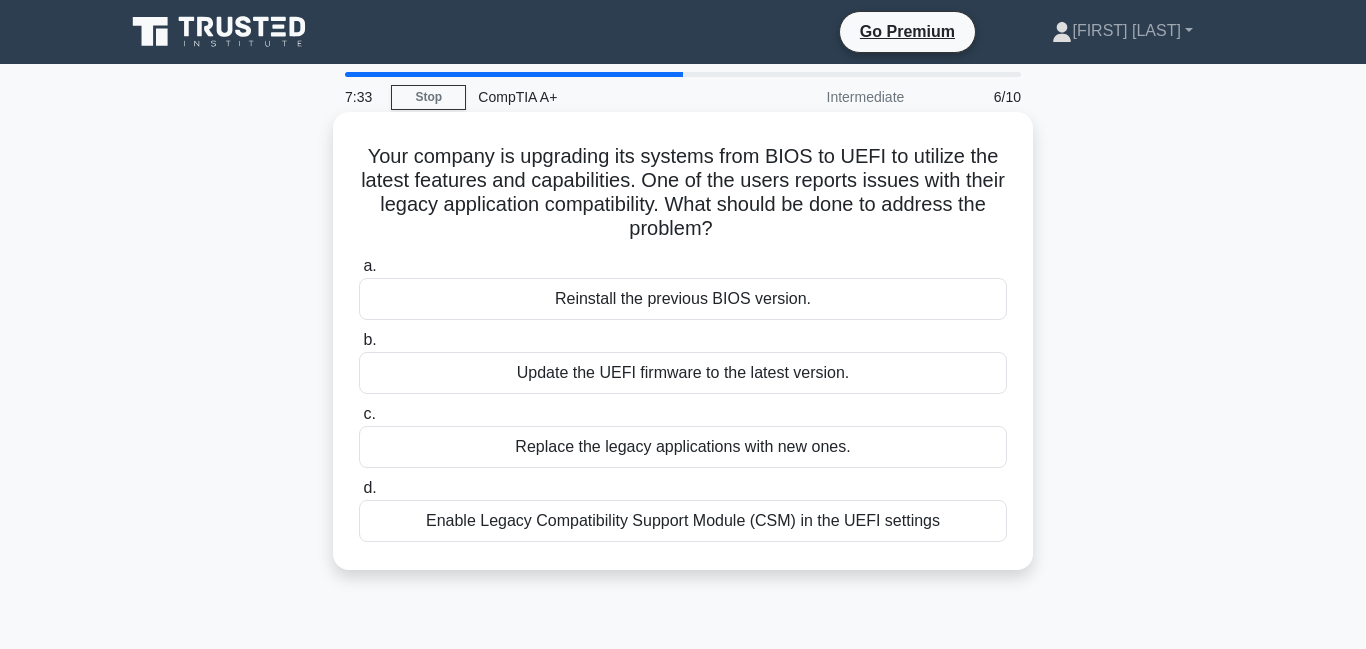 click on "Enable Legacy Compatibility Support Module (CSM) in the UEFI settings" at bounding box center [683, 521] 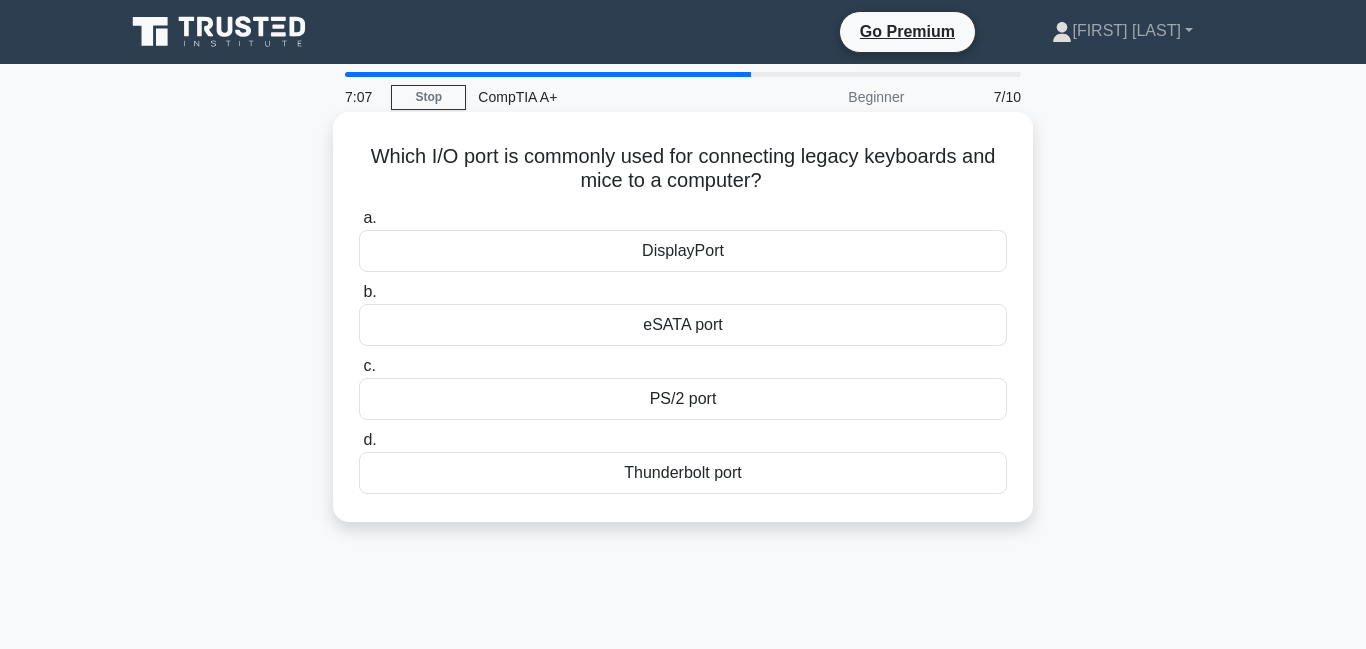 click on "eSATA port" at bounding box center [683, 325] 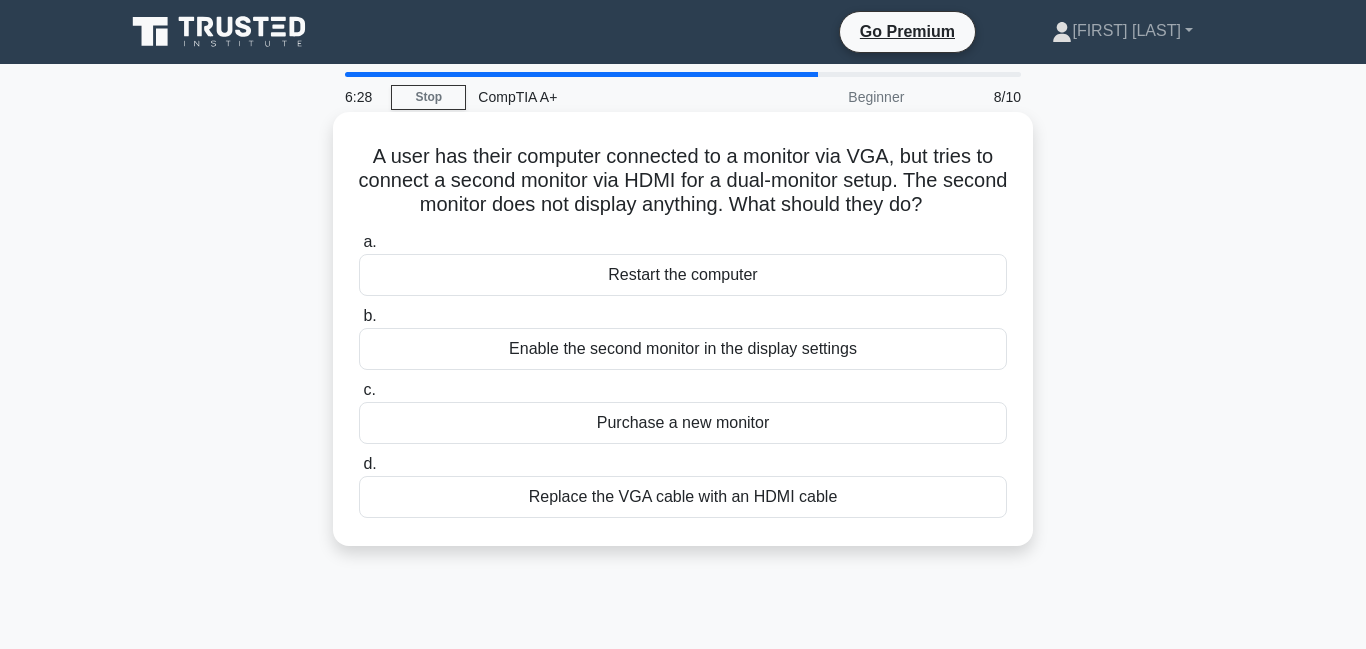 click on "Replace the VGA cable with an HDMI cable" at bounding box center [683, 497] 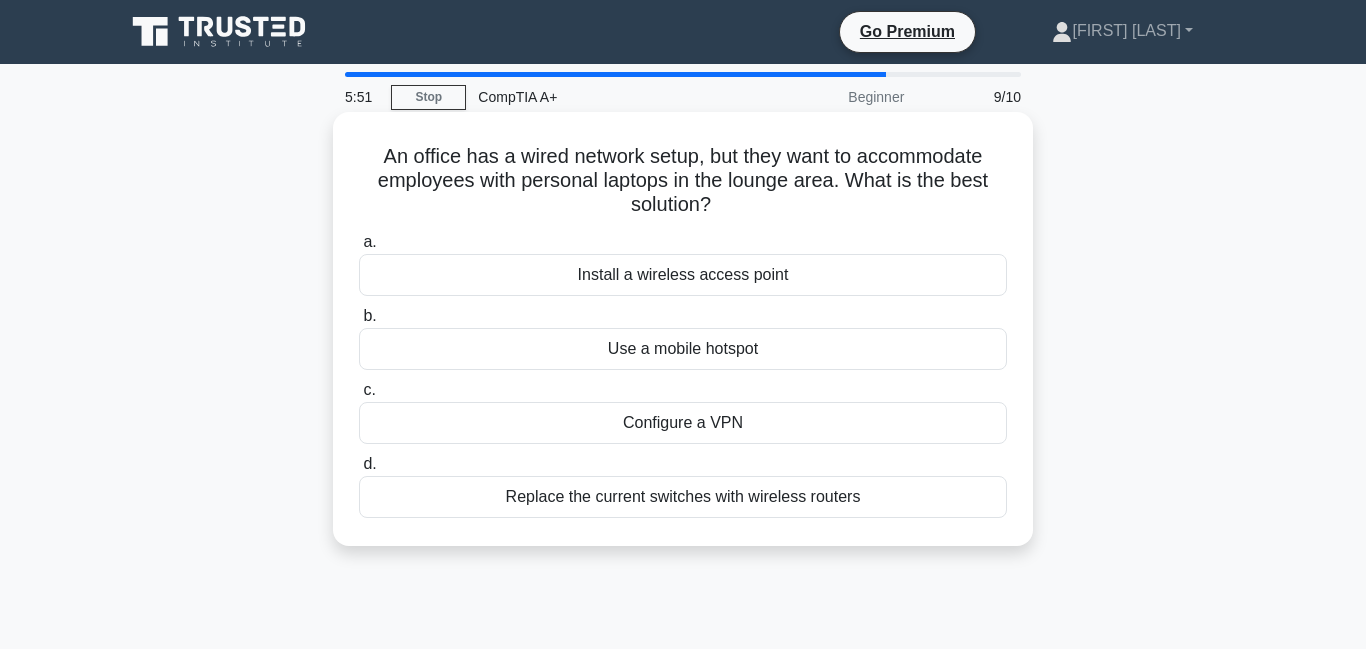 click on "Replace the current switches with wireless routers" at bounding box center [683, 497] 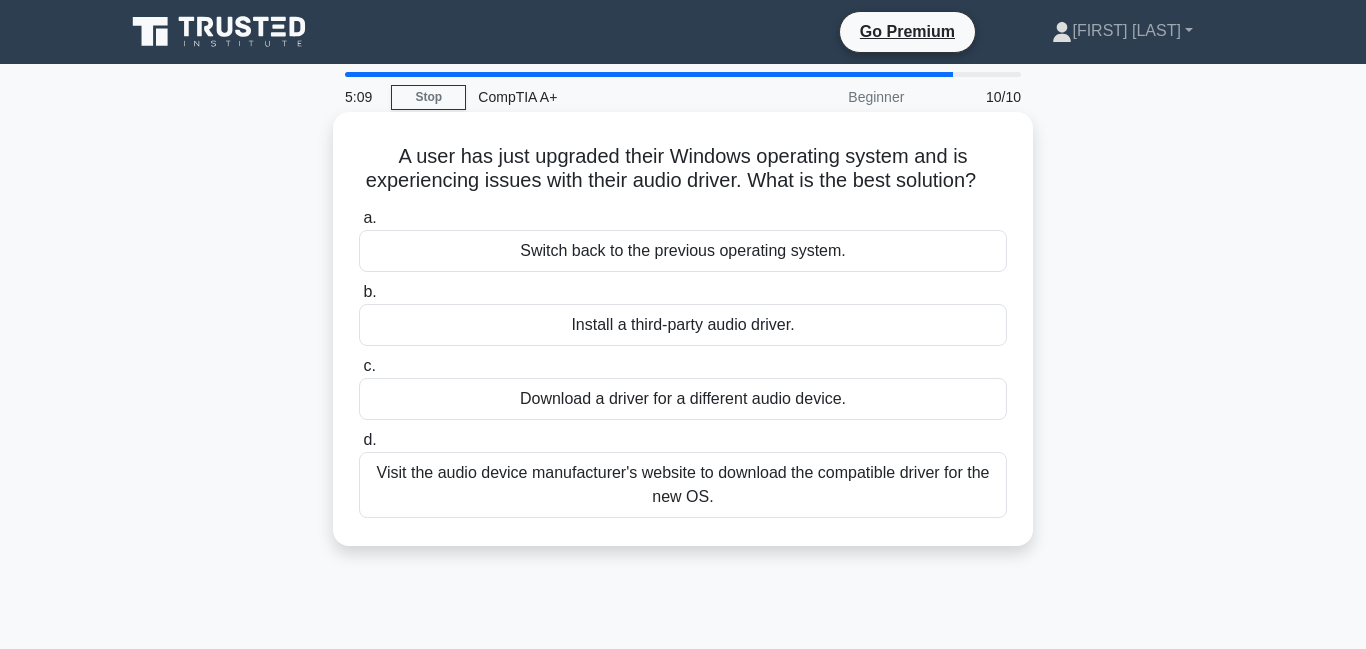 click on "Install a third-party audio driver." at bounding box center [683, 325] 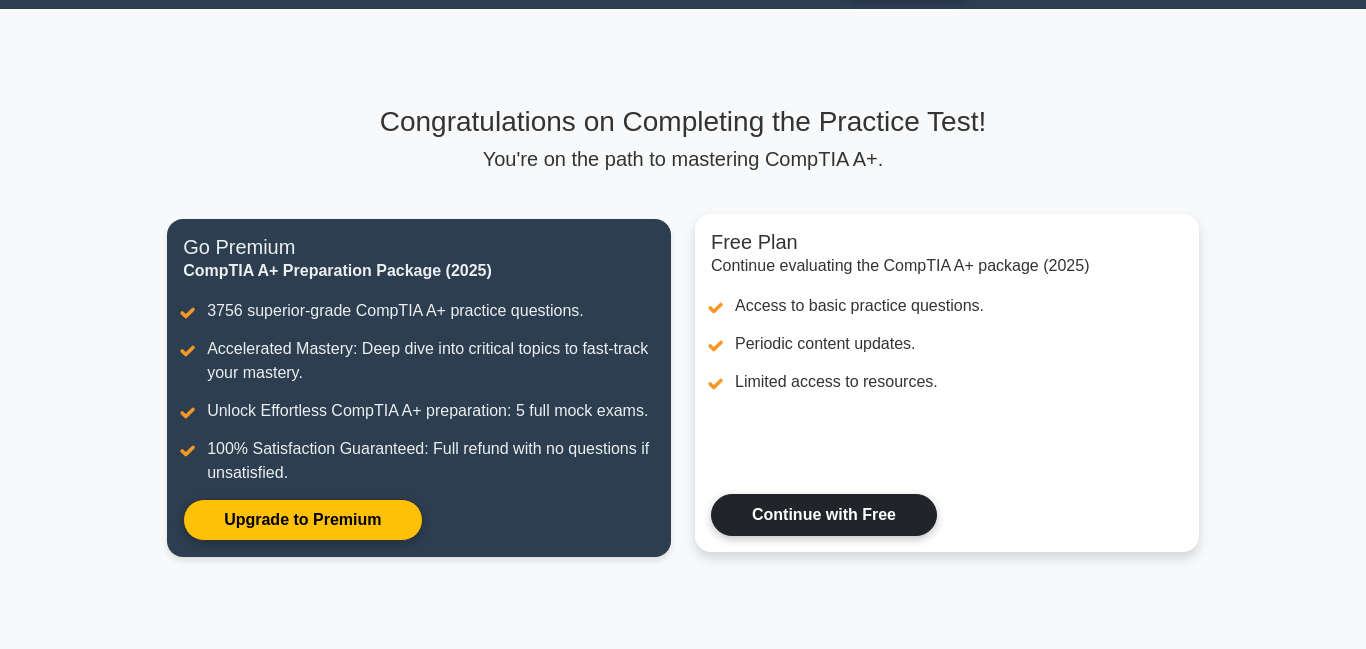 scroll, scrollTop: 54, scrollLeft: 0, axis: vertical 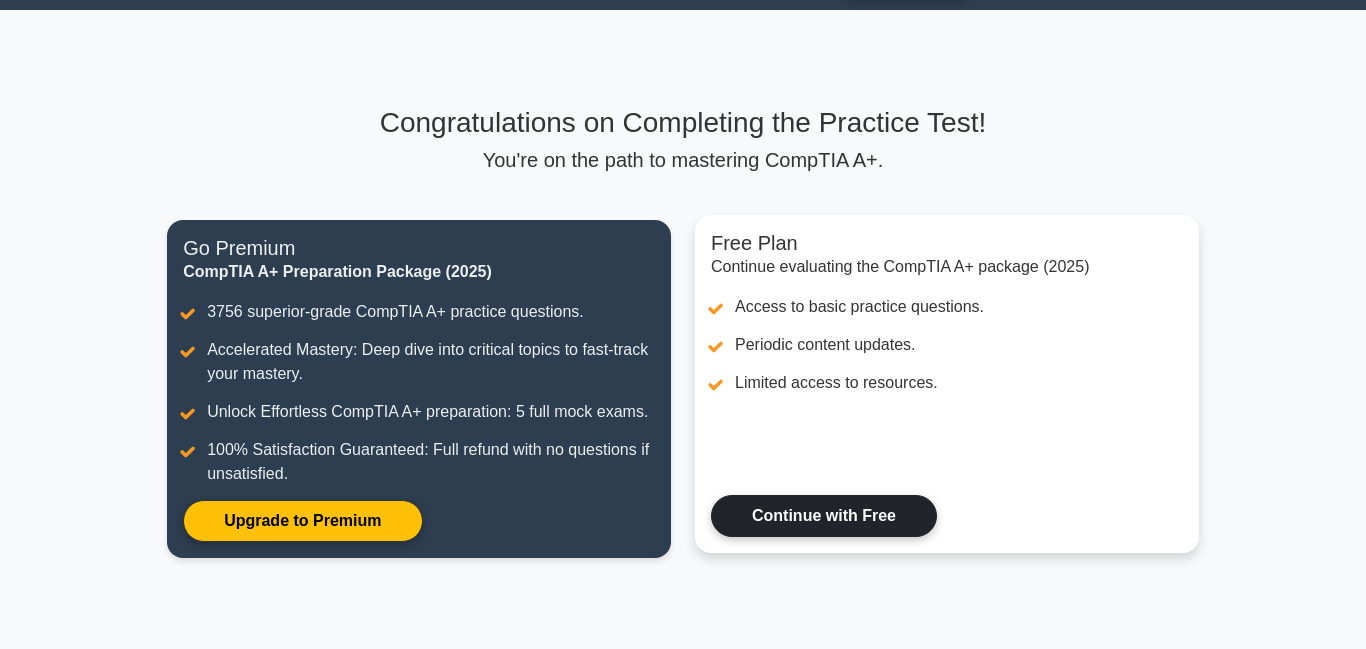 click on "Continue with Free" at bounding box center (824, 516) 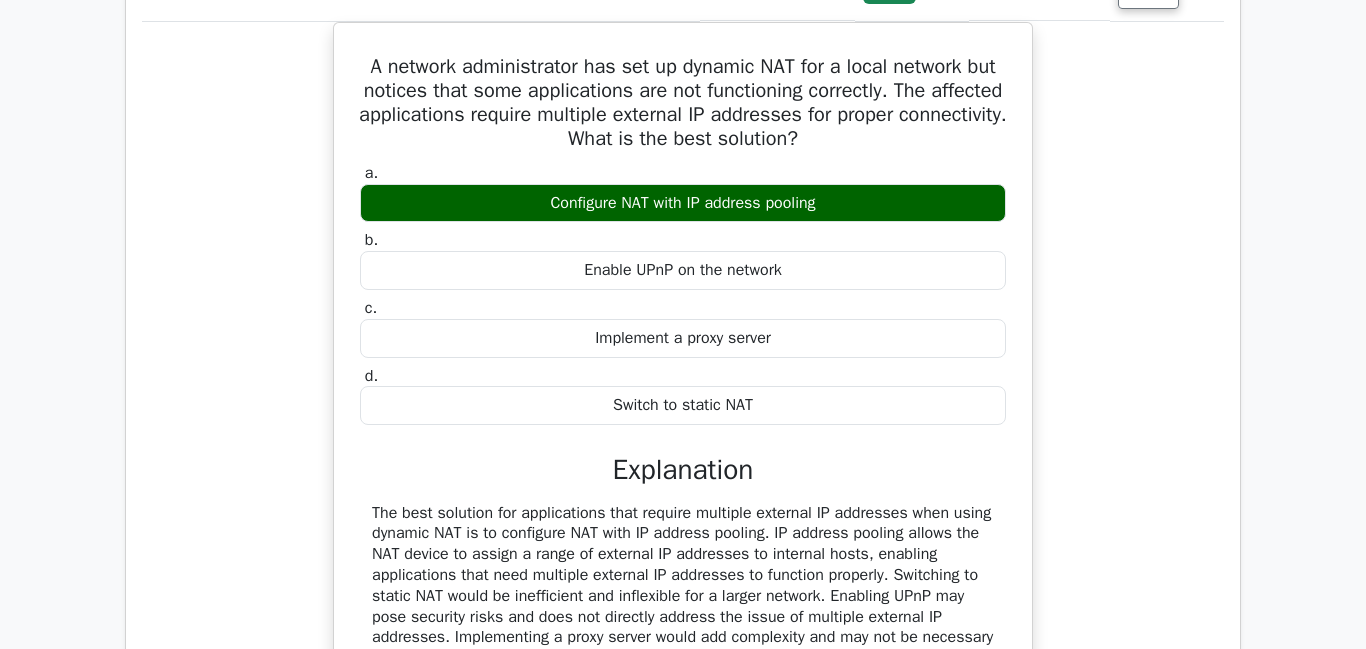scroll, scrollTop: 1622, scrollLeft: 0, axis: vertical 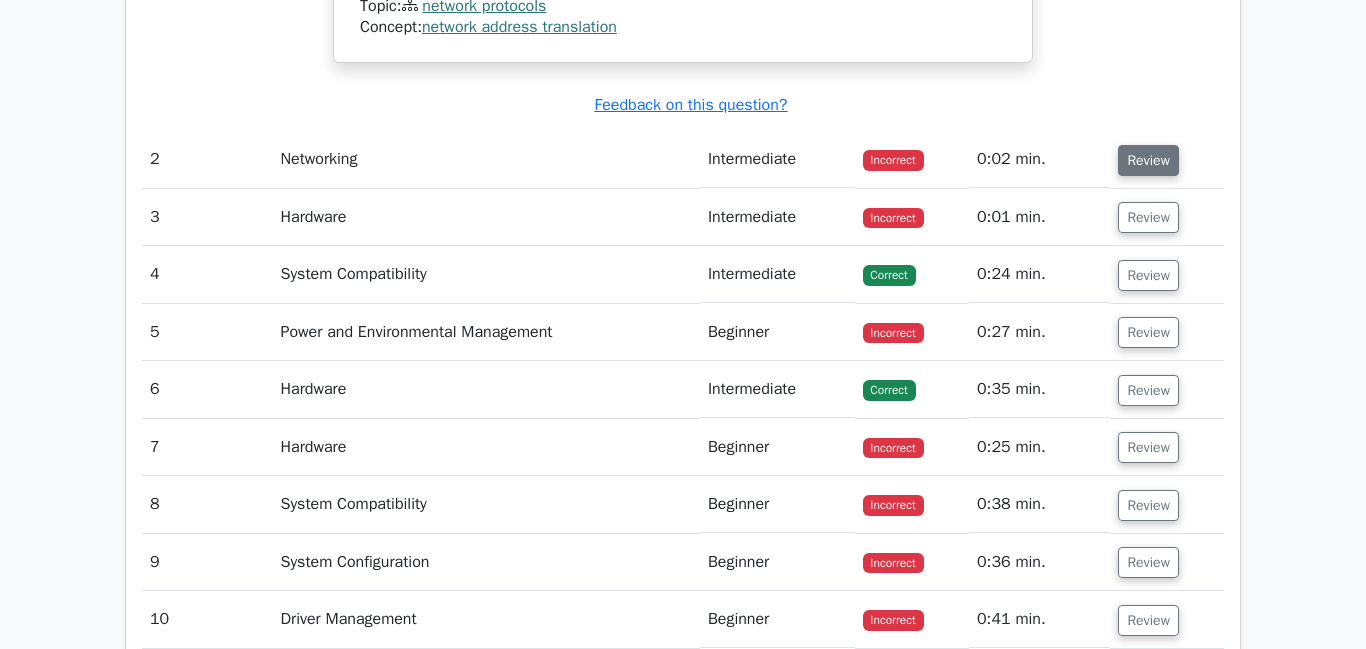 click on "Review" at bounding box center (1148, 160) 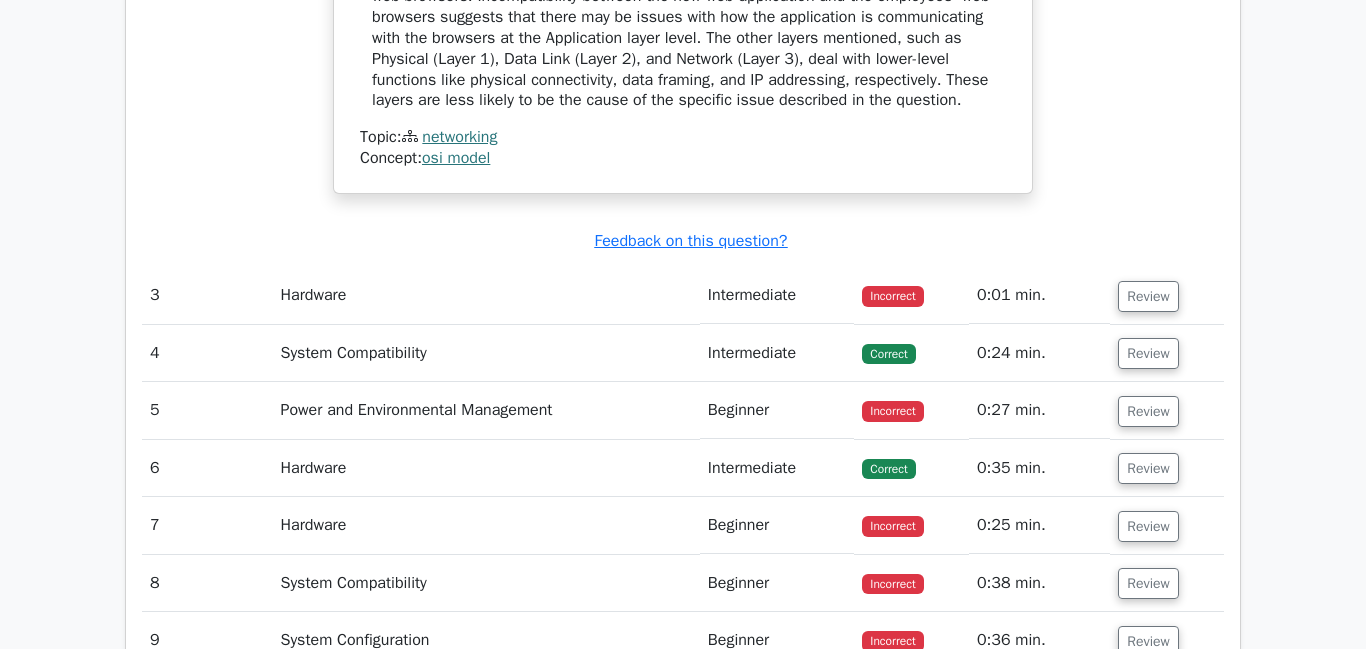 scroll, scrollTop: 3066, scrollLeft: 0, axis: vertical 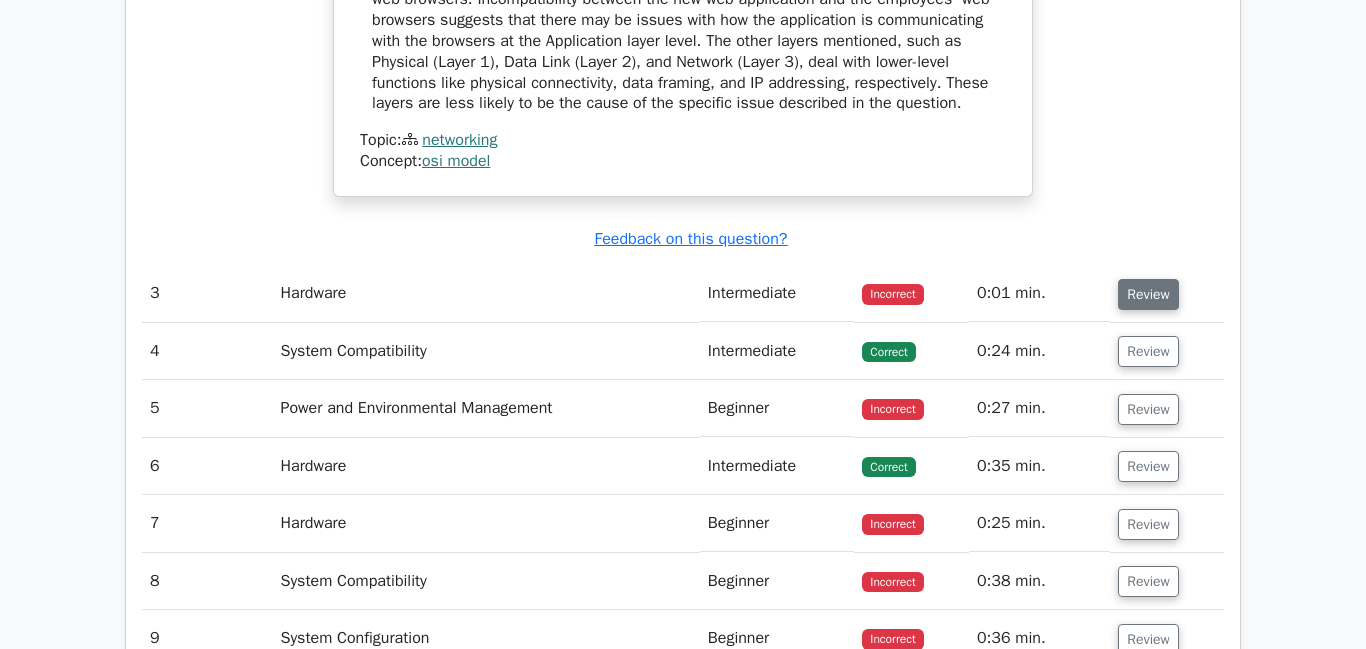 click on "Review" at bounding box center [1148, 294] 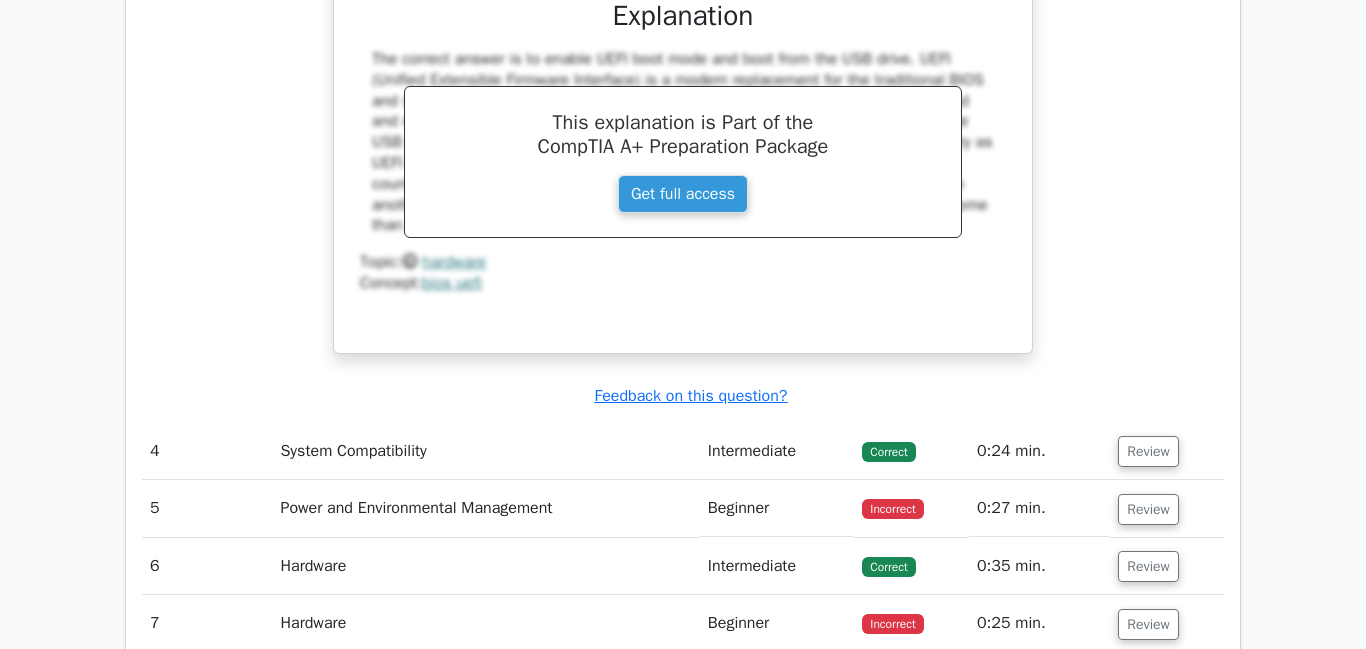 scroll, scrollTop: 3800, scrollLeft: 0, axis: vertical 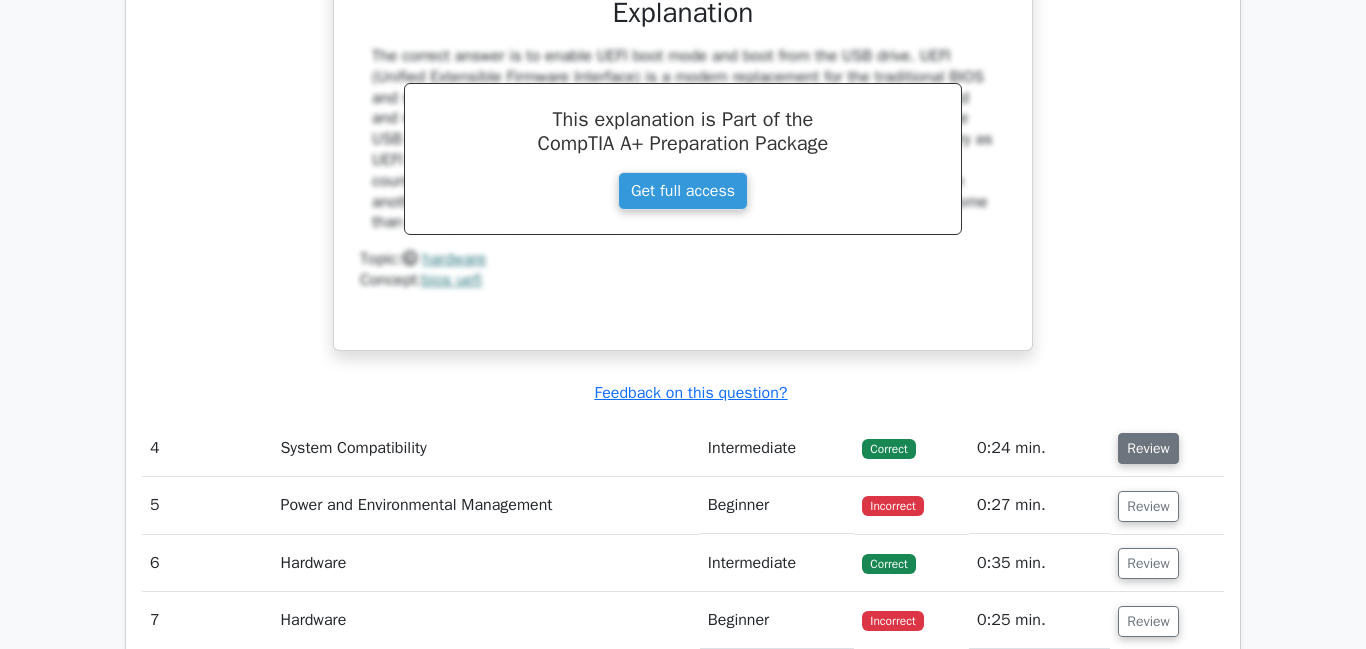 click on "Review" at bounding box center (1148, 448) 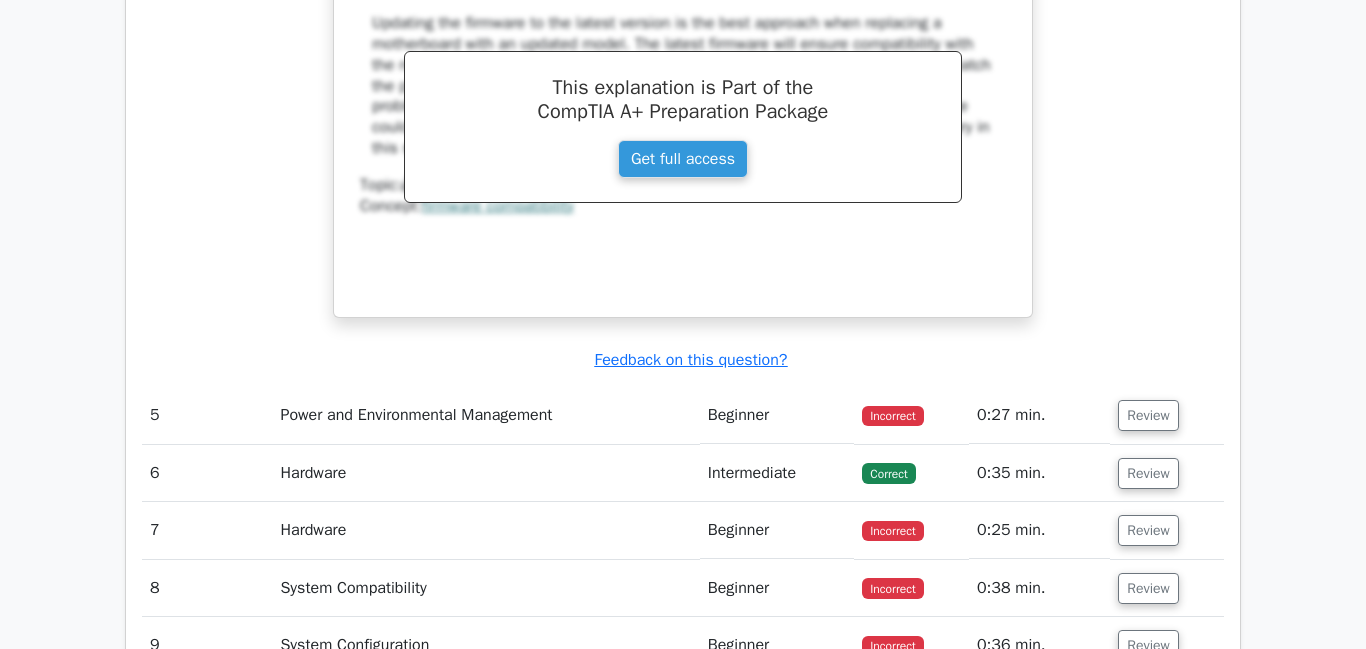 scroll, scrollTop: 4748, scrollLeft: 0, axis: vertical 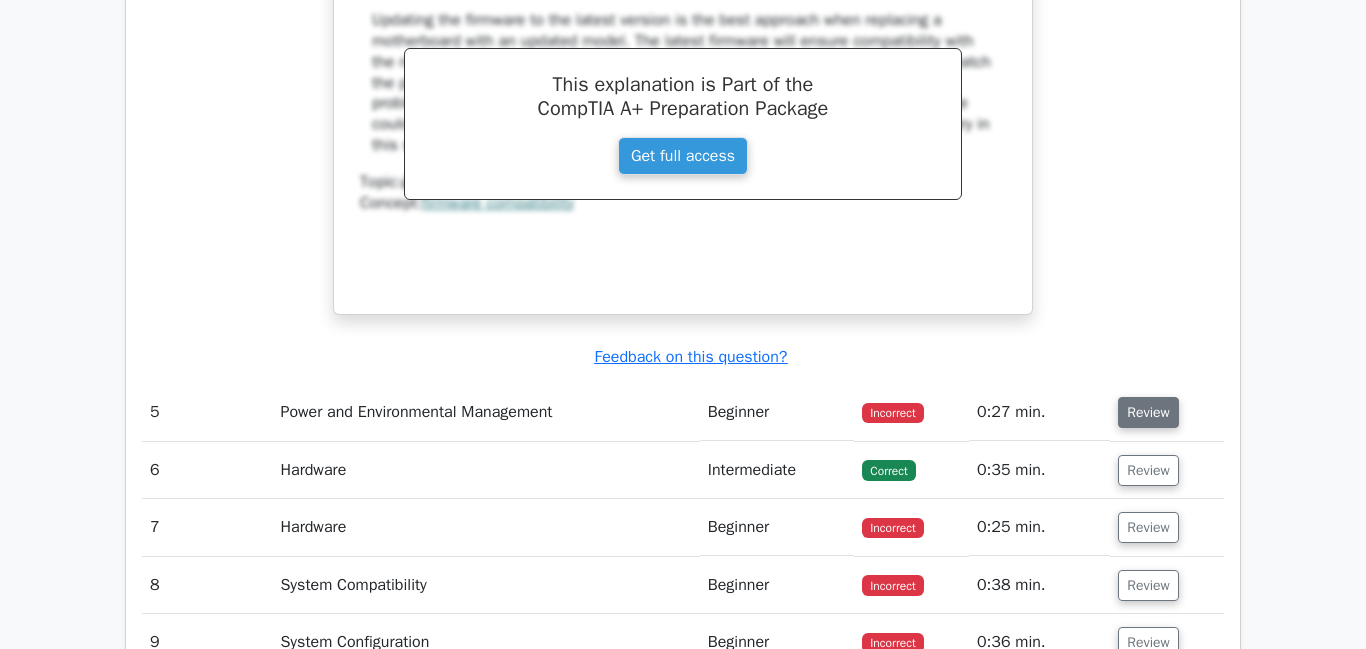 click on "Review" at bounding box center [1148, 412] 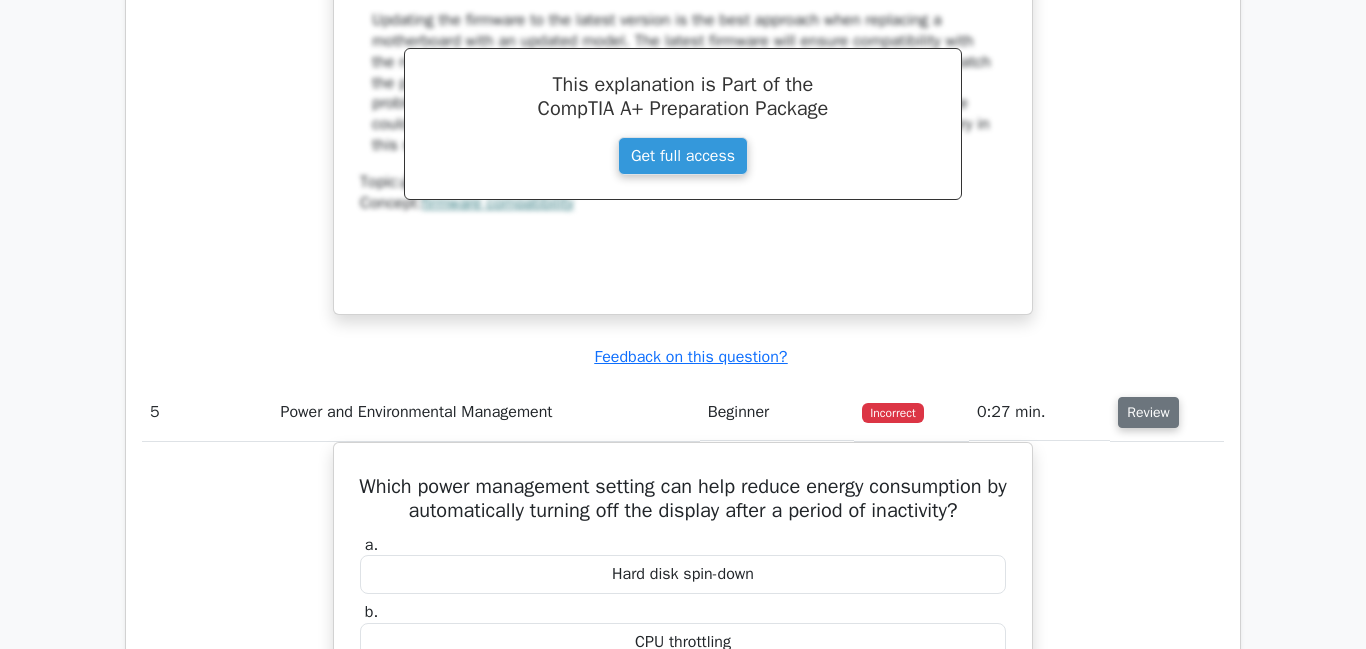 click on "Review" at bounding box center [1148, 412] 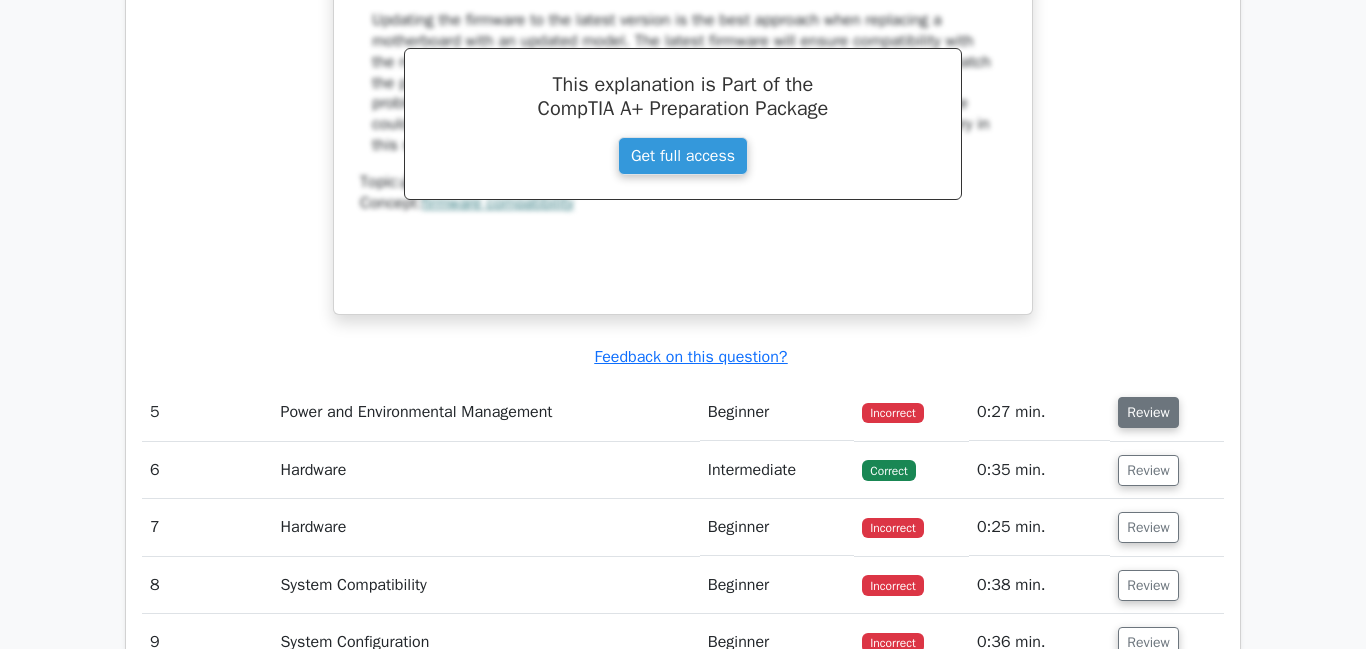 click on "Review" at bounding box center [1148, 412] 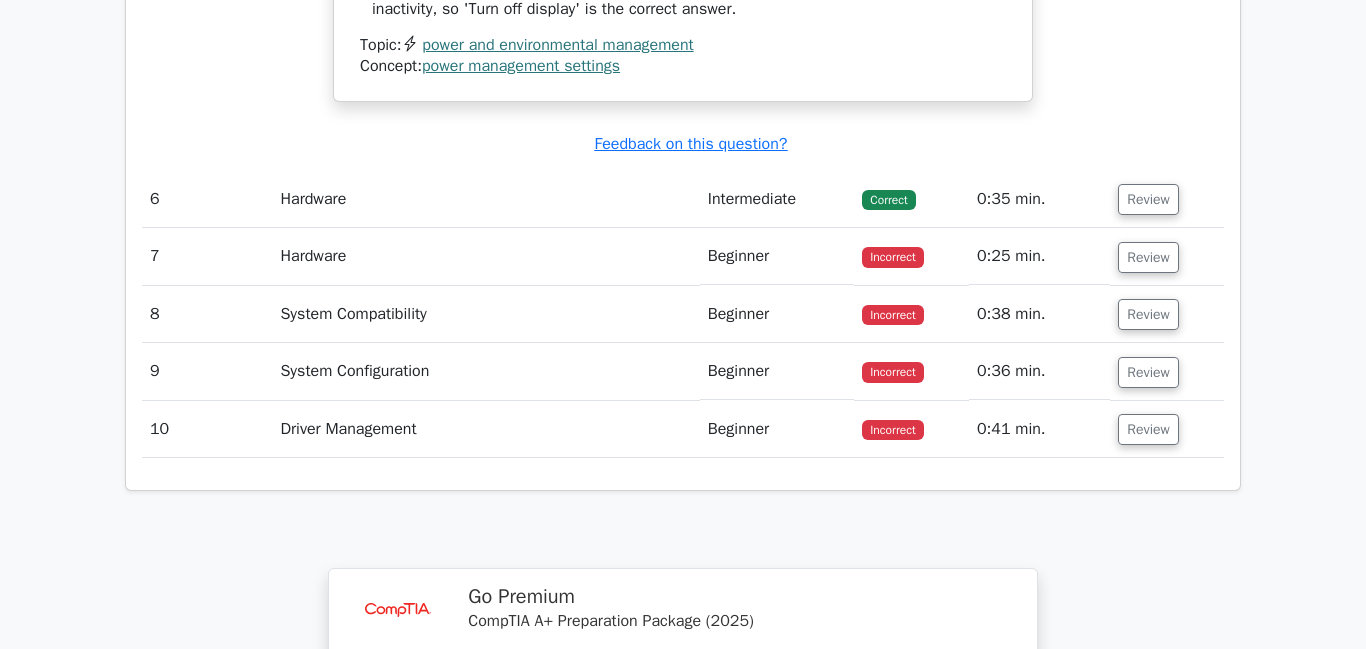 scroll, scrollTop: 5704, scrollLeft: 0, axis: vertical 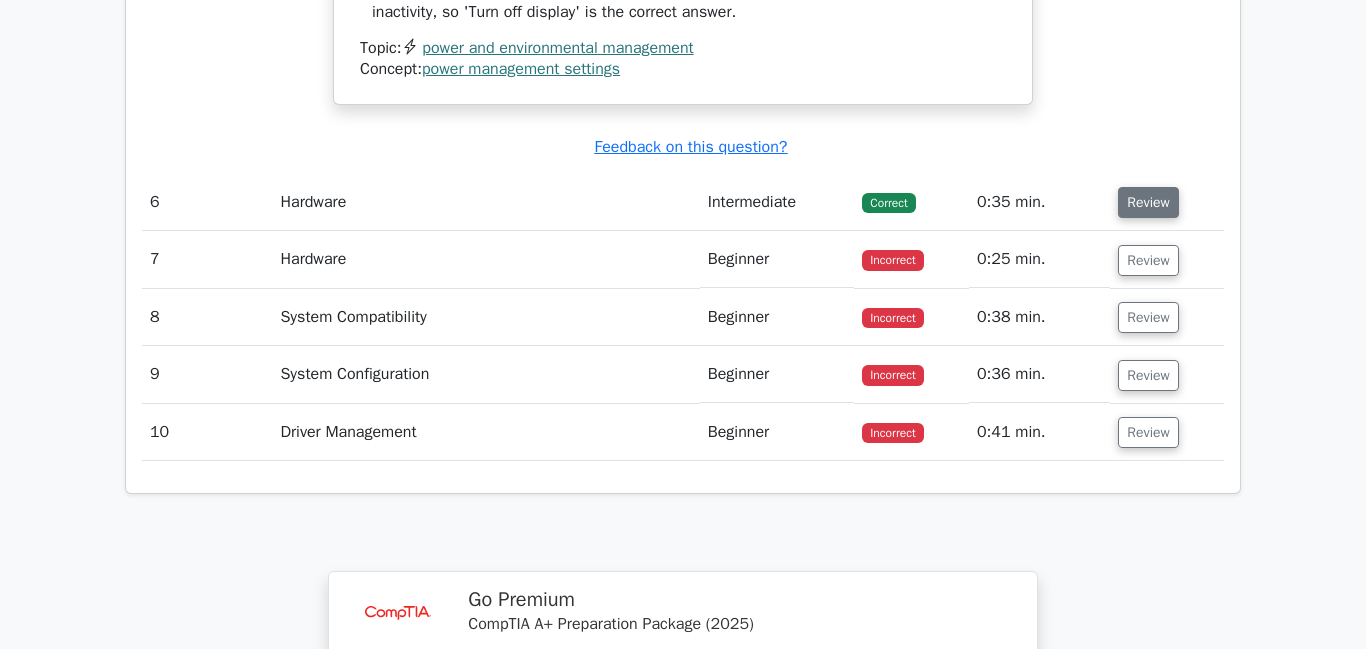 click on "Review" at bounding box center [1148, 202] 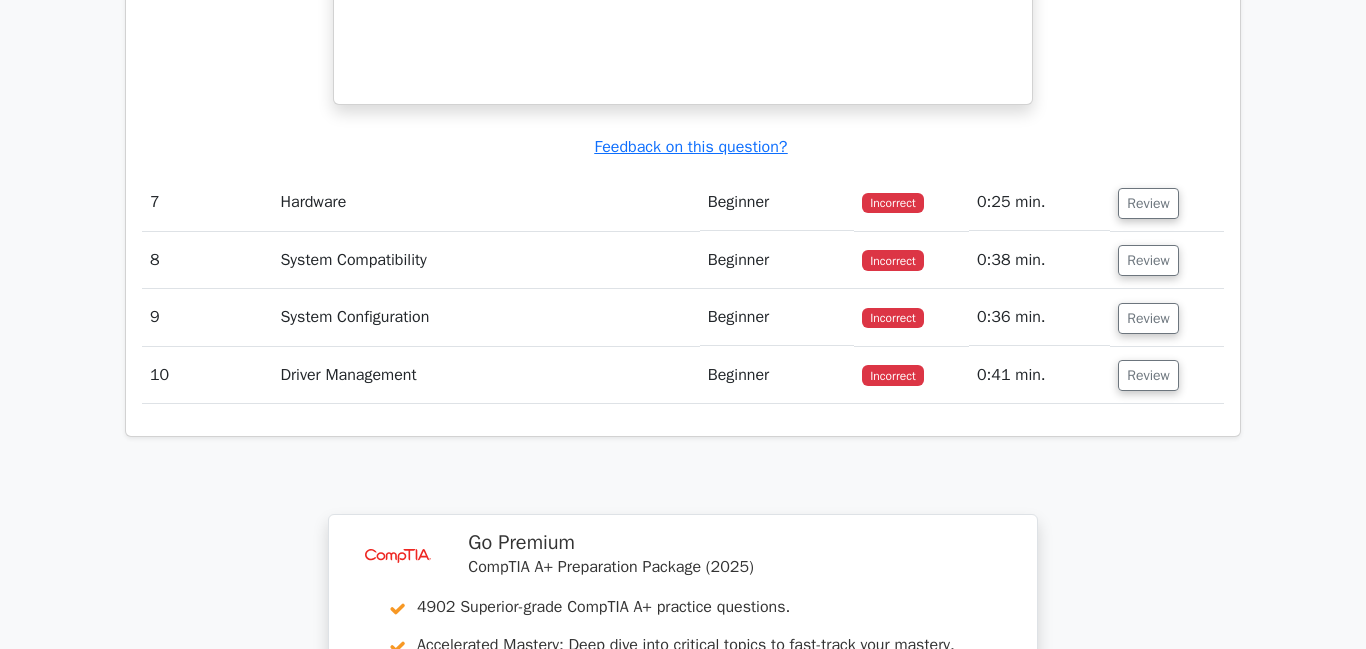 scroll, scrollTop: 6618, scrollLeft: 0, axis: vertical 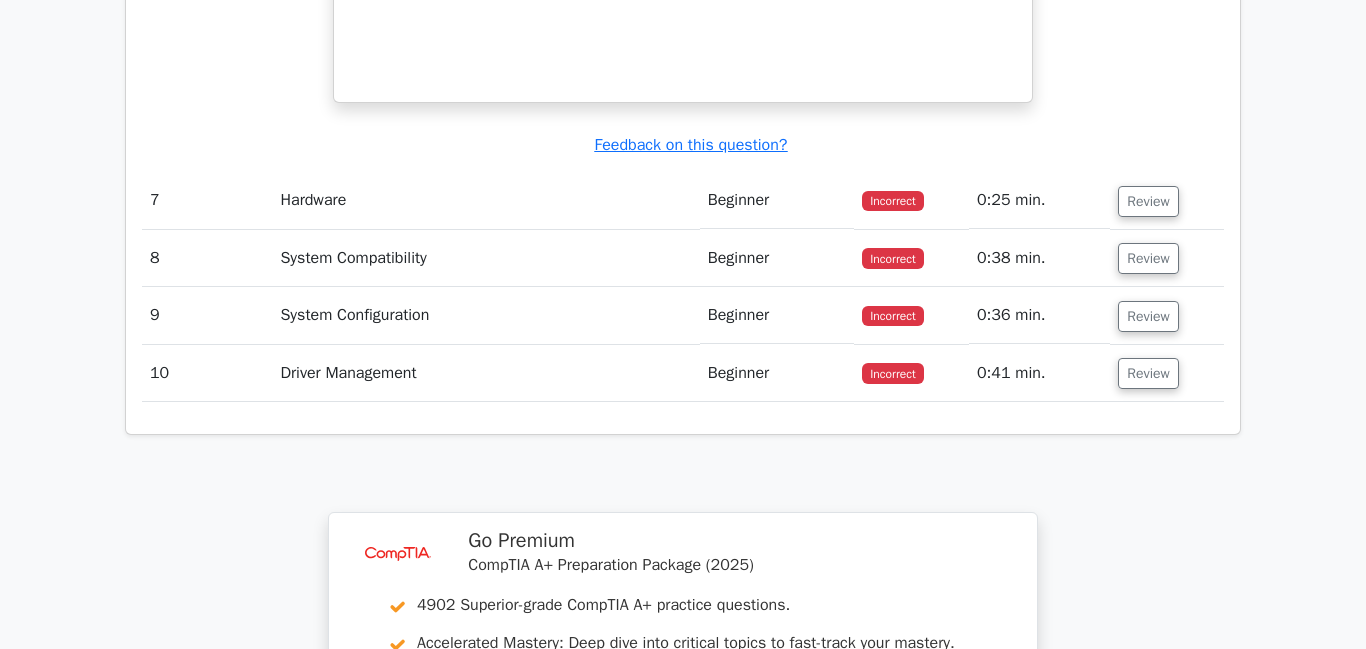 click on "Review" at bounding box center (1148, 201) 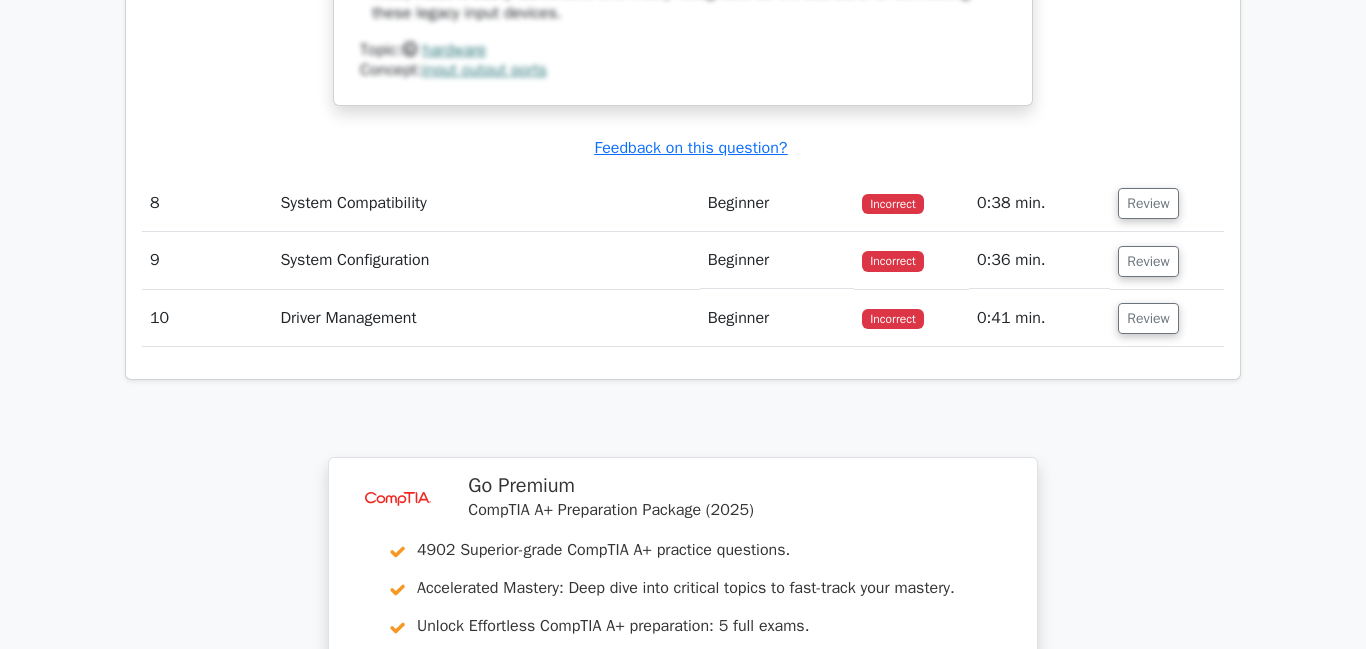 scroll, scrollTop: 7771, scrollLeft: 0, axis: vertical 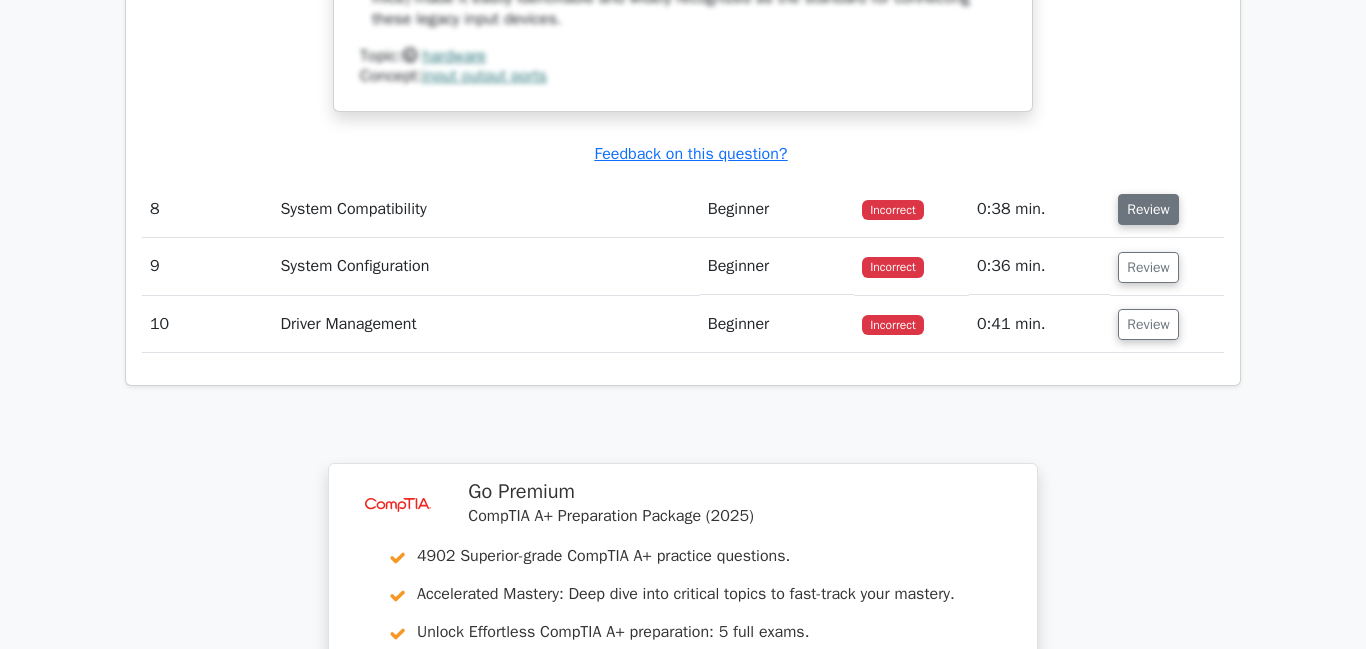 click on "Review" at bounding box center (1148, 209) 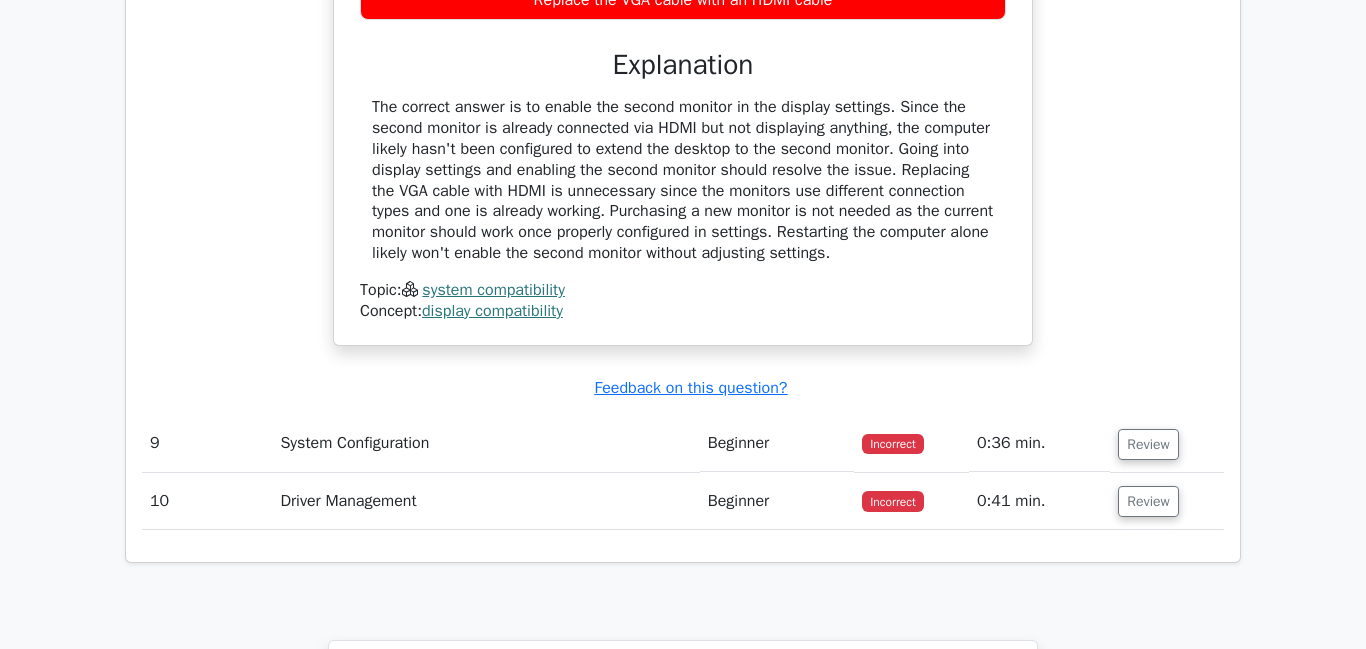 scroll, scrollTop: 8371, scrollLeft: 0, axis: vertical 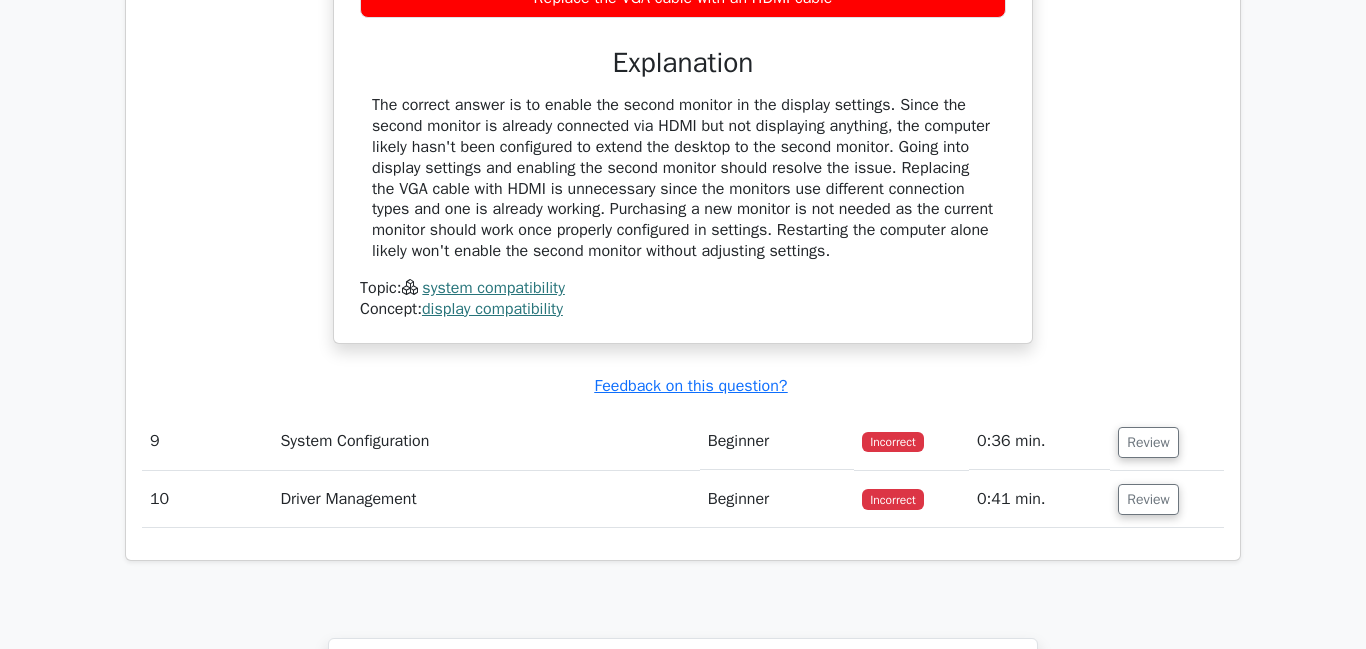 click on "Review" at bounding box center (1167, 441) 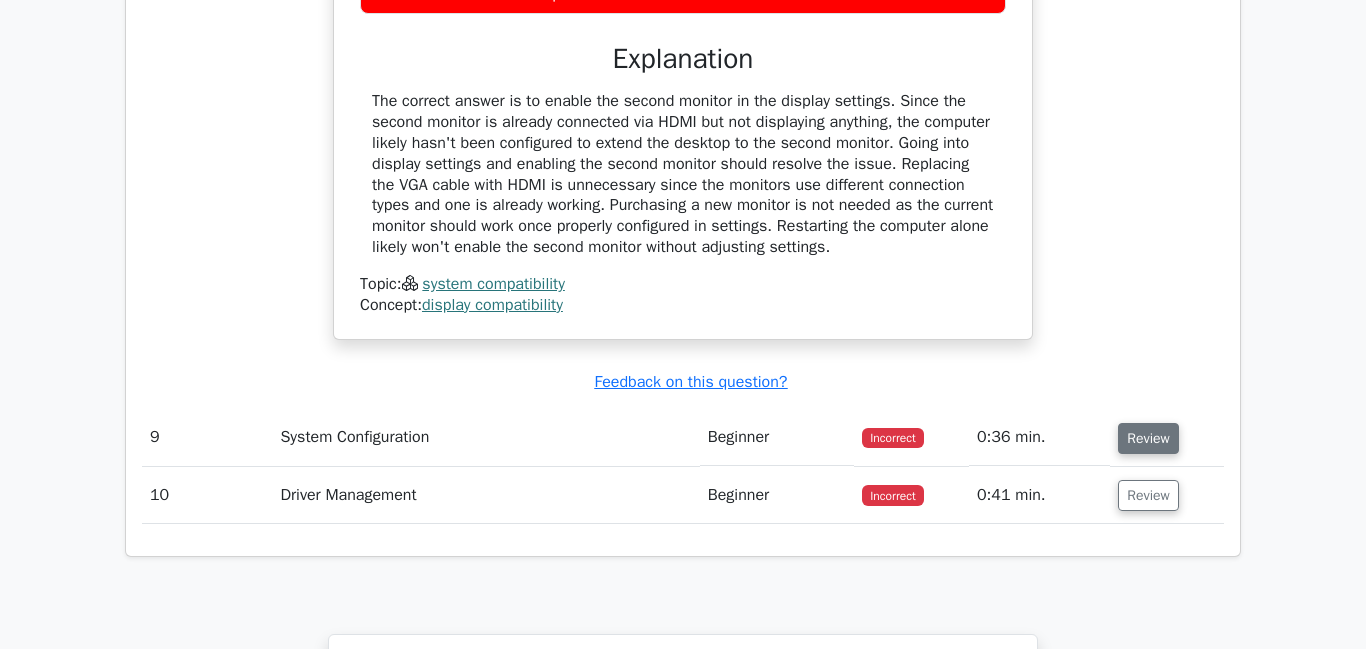 click on "Review" at bounding box center [1148, 438] 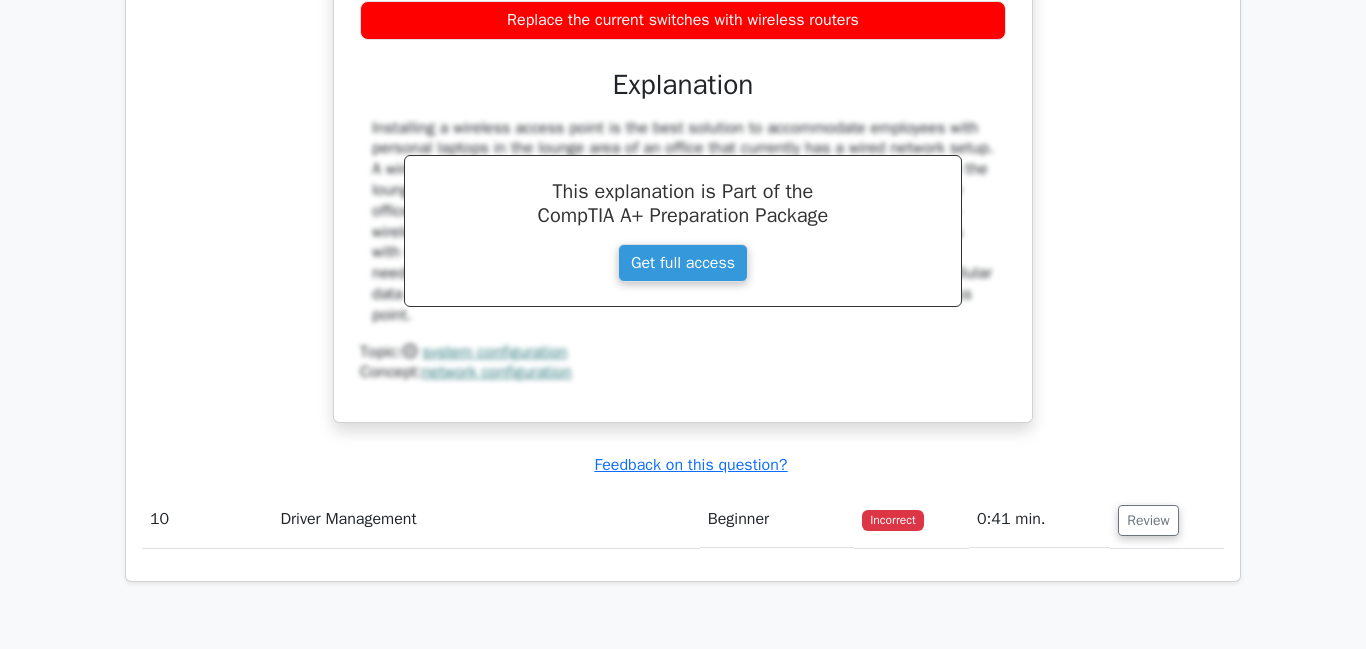 scroll, scrollTop: 9192, scrollLeft: 0, axis: vertical 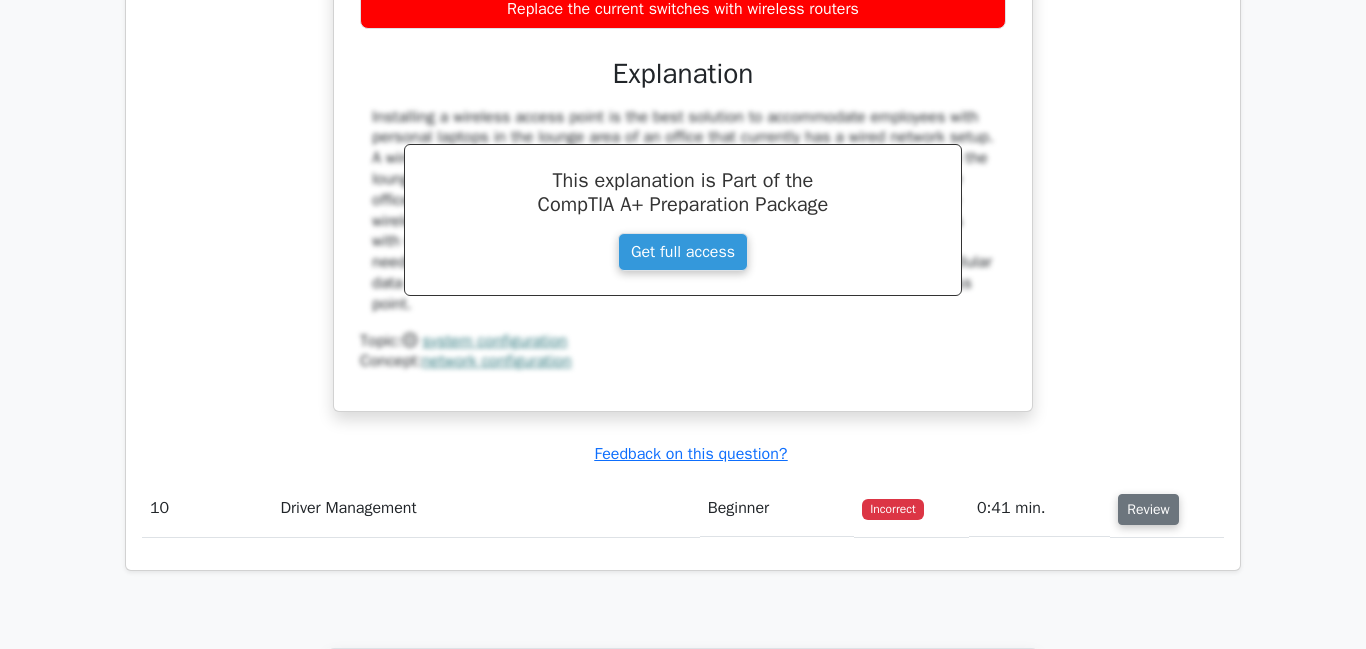 click on "Review" at bounding box center (1148, 509) 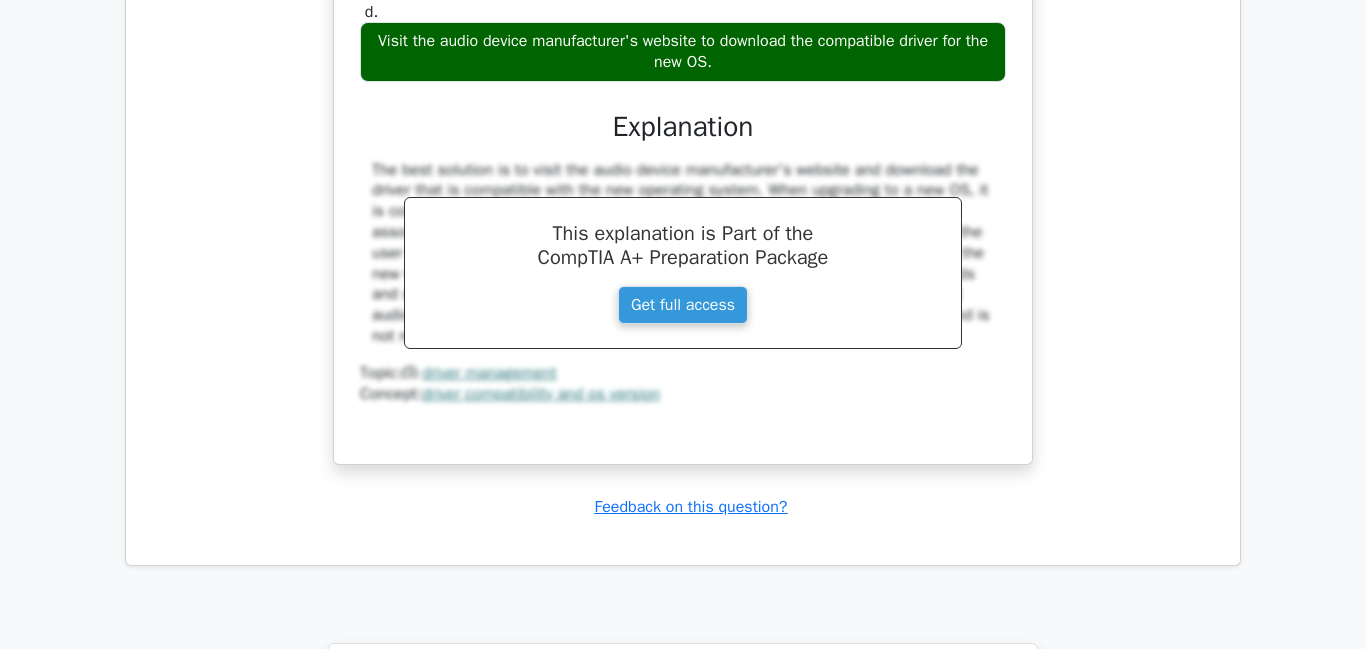 scroll, scrollTop: 10020, scrollLeft: 0, axis: vertical 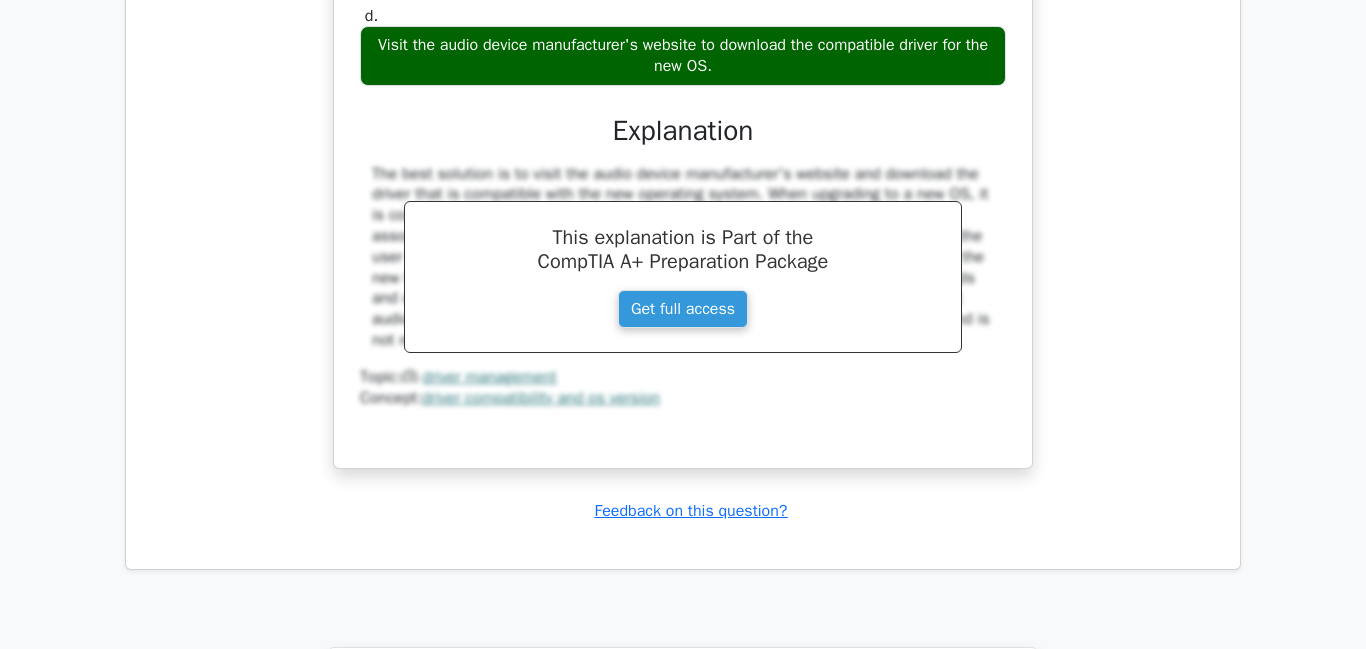 click on "A user has just upgraded their Windows operating system and is experiencing issues with their audio driver. What is the best solution?
a.
Switch back to the previous operating system.
b.
c. d." at bounding box center (683, 116) 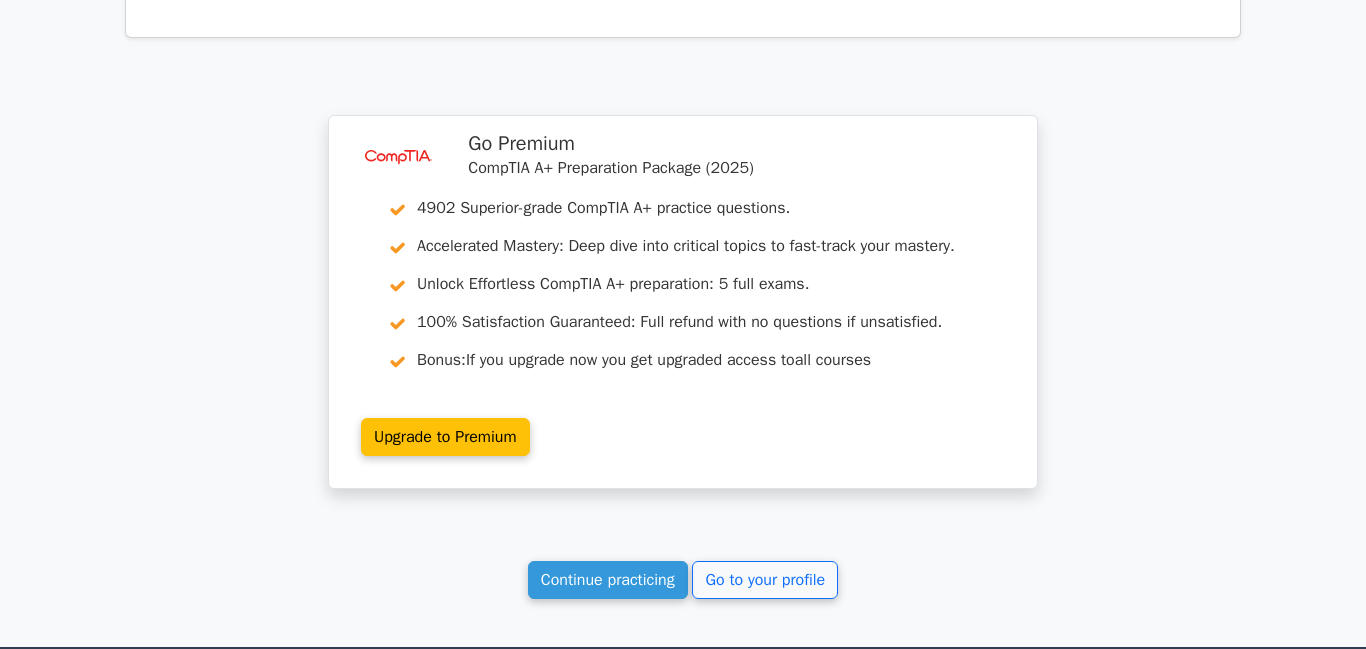 scroll, scrollTop: 10787, scrollLeft: 0, axis: vertical 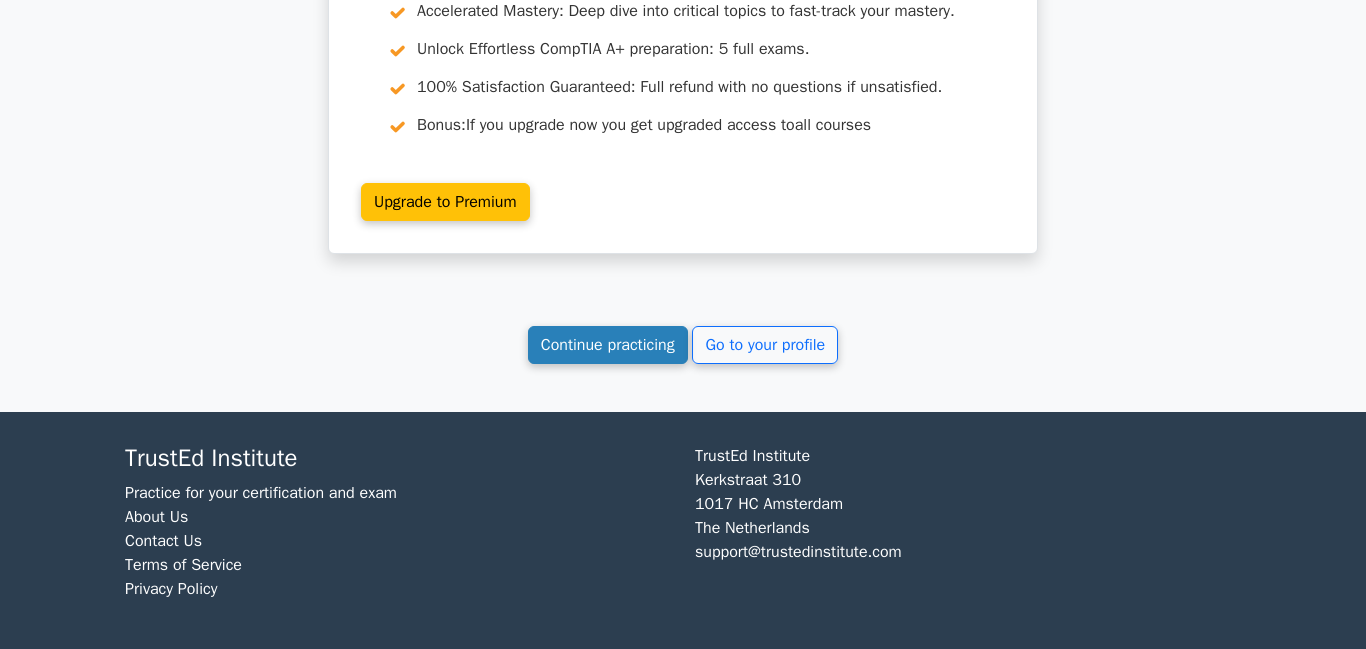 click on "Continue practicing" at bounding box center [608, 345] 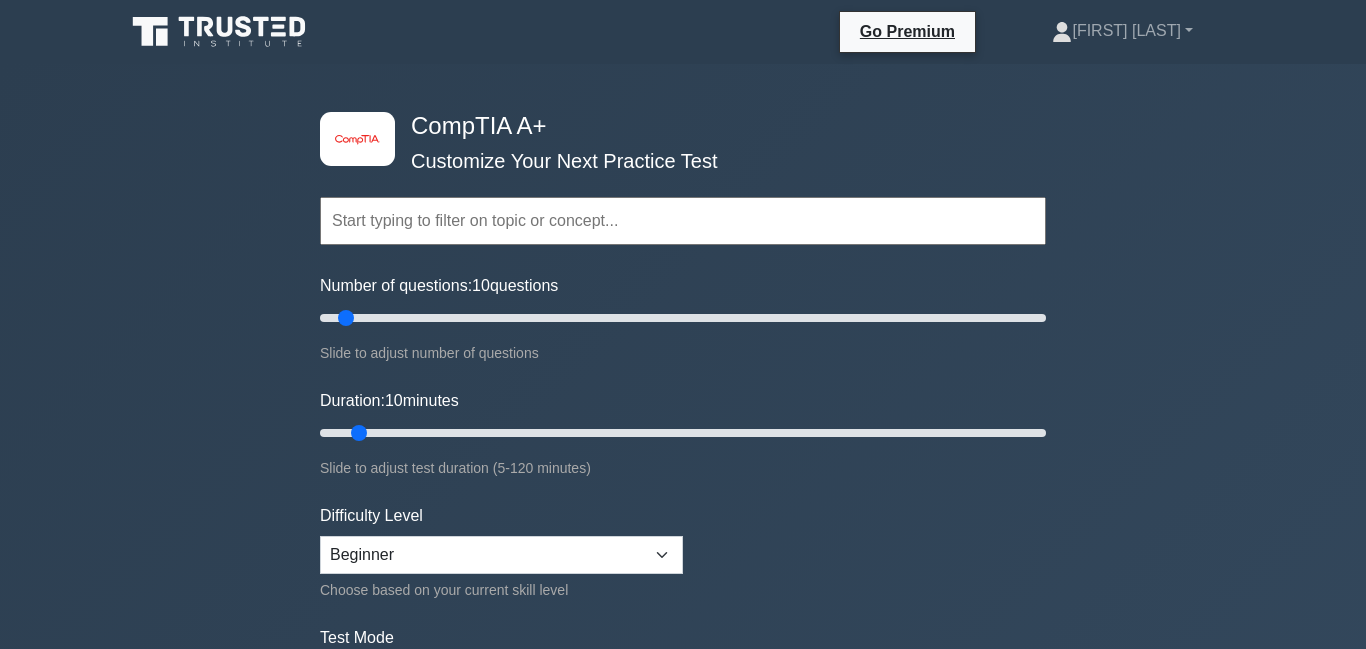 scroll, scrollTop: 0, scrollLeft: 0, axis: both 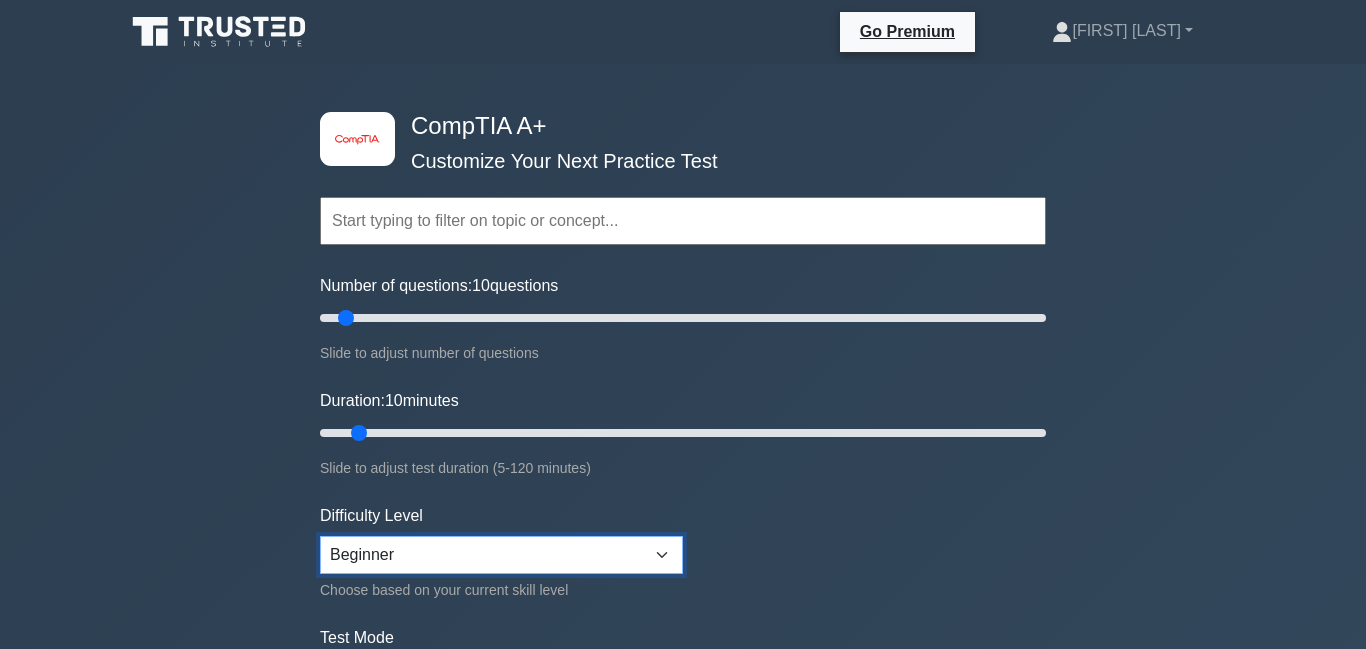 click on "Beginner
Intermediate
Expert" at bounding box center [501, 555] 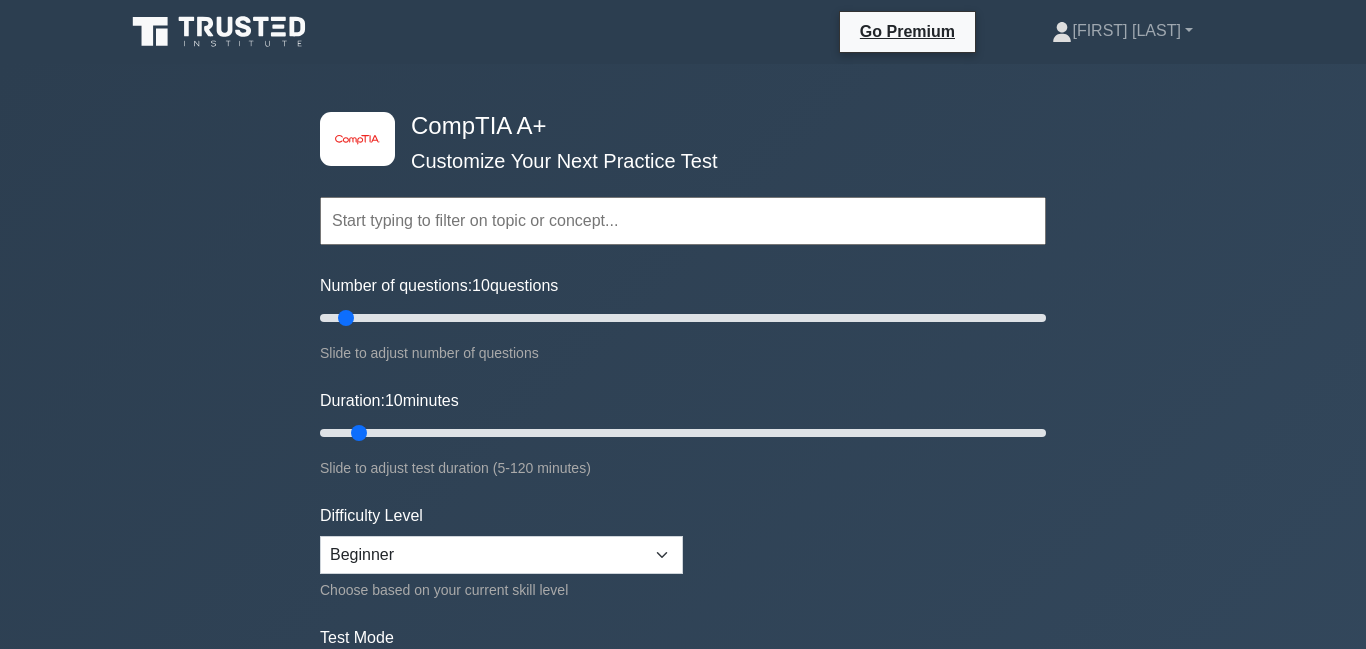 click at bounding box center [683, 221] 